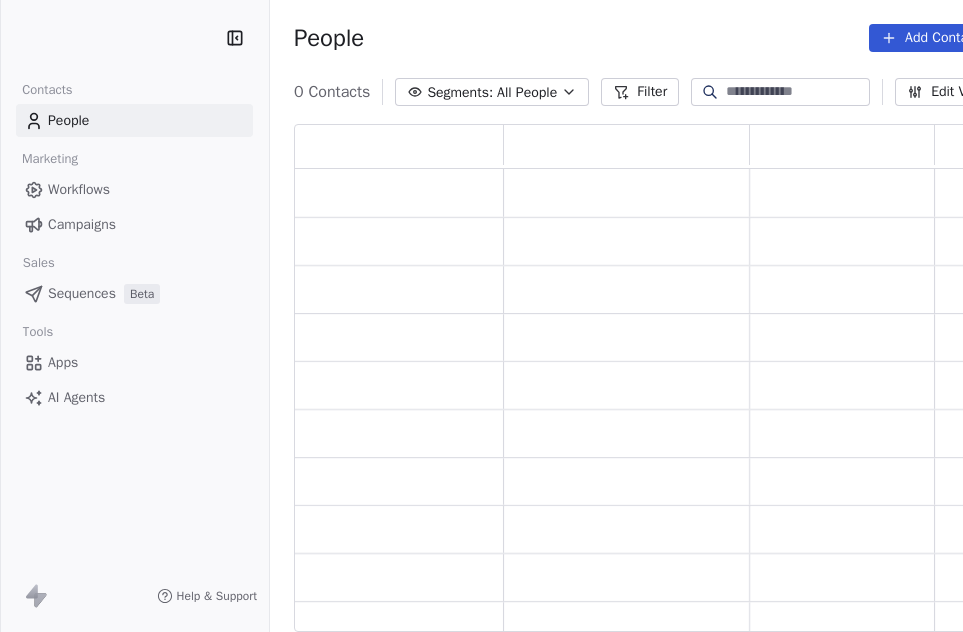 scroll, scrollTop: 0, scrollLeft: 0, axis: both 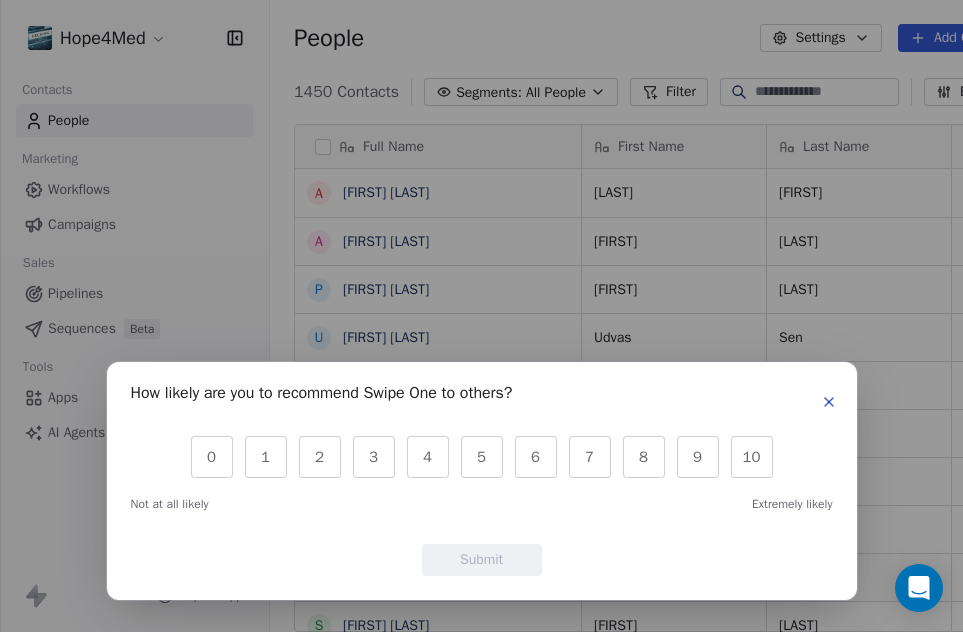 click 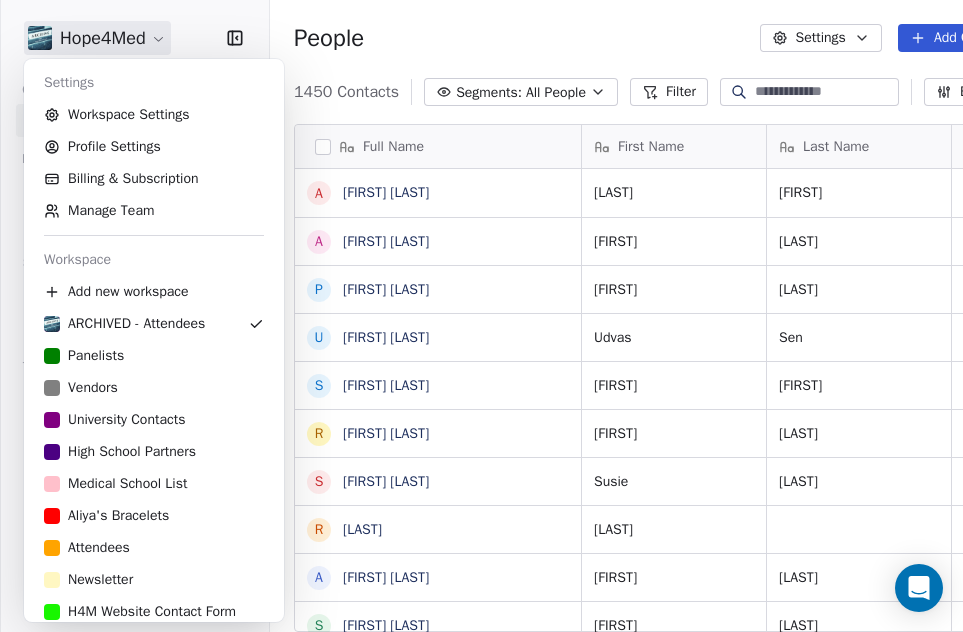 click on "Hope4Med  Contacts People Marketing Workflows Campaigns Sales Pipelines Sequences Beta Tools Apps AI Agents Help & Support People Settings  Add Contacts 1450 Contacts Segments: All People Filter  Edit View Tag Add to Sequence Export Full Name A [FIRST] [LAST] A [FIRST] [LAST] P [FIRST] [LAST] U [FIRST] [LAST] S [FIRST] [LAST] R [FIRST] [LAST] S [FIRST] [LAST] R [FIRST] [LAST] A [FIRST] [LAST] J [FIRST] [LAST] U [FIRST] [LAST] M [FIRST] [LAST] P [FIRST] [LAST] A [FIRST] [LAST] T [FIRST] [LAST] J [FIRST] [LAST] A [FIRST] [LAST] R [FIRST] [LAST] D [FIRST] [LAST] A [FIRST] [LAST] R [FIRST] [LAST] A [FIRST] [LAST] A [FIRST] [LAST] P [FIRST] [LAST] S [FIRST] [LAST] E [FIRST] [LAST] S [FIRST] [LAST] K [FIRST] [LAST] First Name Last Name Tags Email Contact Source Last Activity Date AMT [FIRST] [LAST] RSVP 2025 Apr MBRU [EMAIL] [FIRST] [LAST] RSVP 2025 Apr Vydehi Institute of Medical Sciences, India [EMAIL] [FIRST] [LAST] RSVP 2025 Apr Narendra Modi Medical College, Gujarat University" at bounding box center (481, 316) 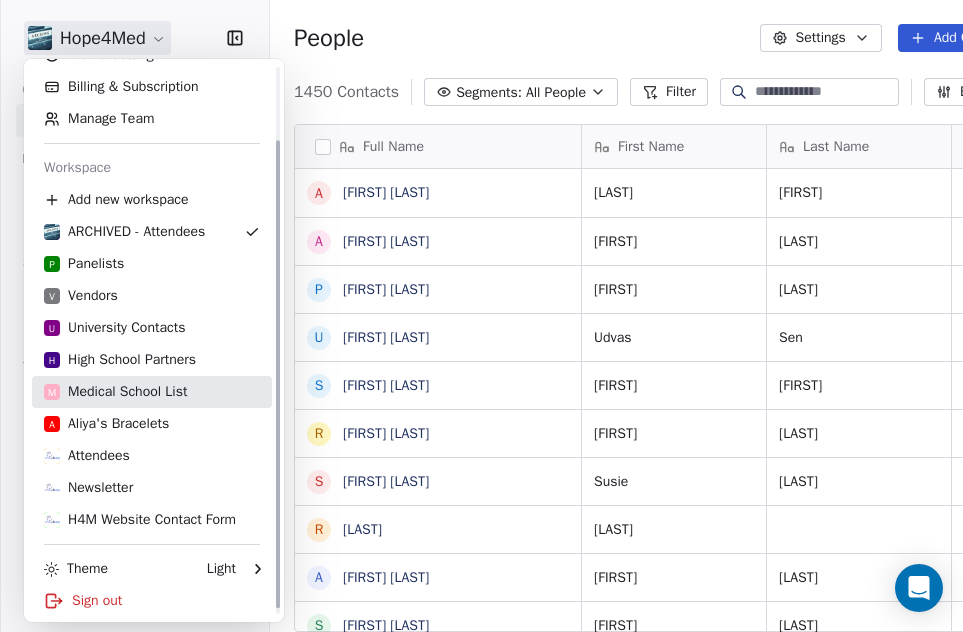 scroll, scrollTop: 93, scrollLeft: 0, axis: vertical 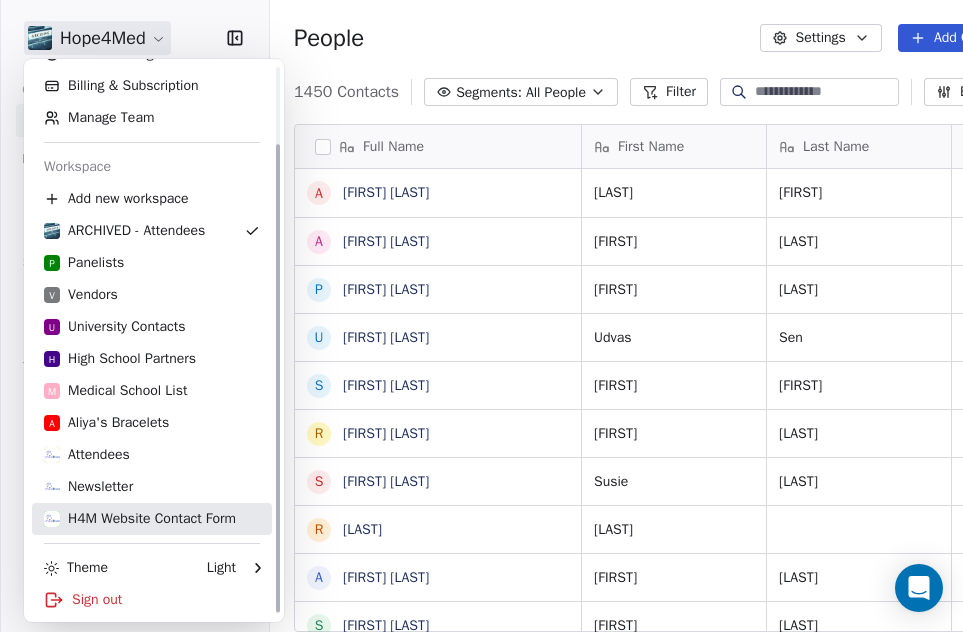 click on "H4M Website Contact Form" at bounding box center (140, 519) 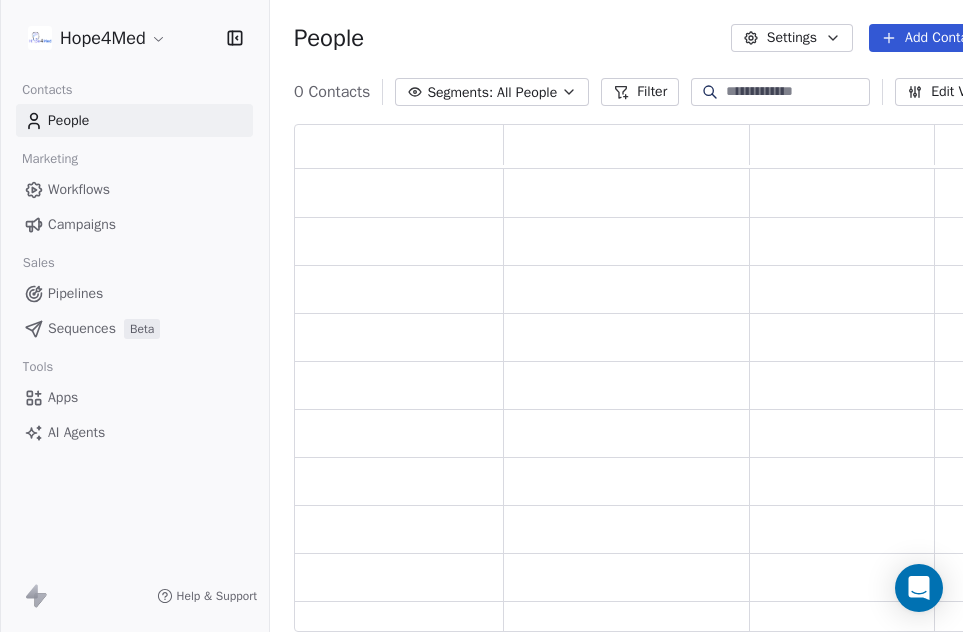 scroll, scrollTop: 1, scrollLeft: 0, axis: vertical 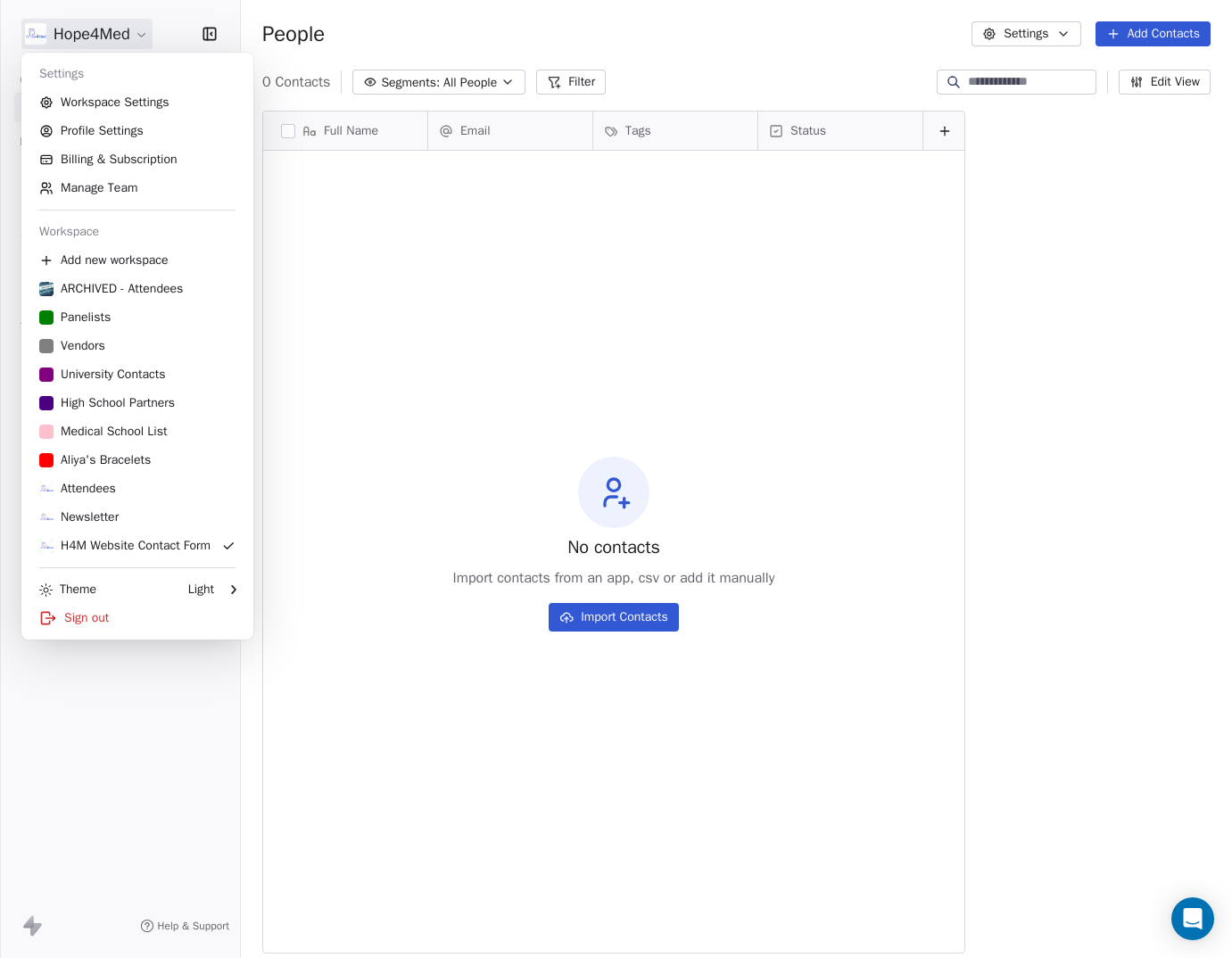 click on "Hope4Med Contacts People Marketing Workflows Campaigns Sales Pipelines Sequences Beta Tools Apps AI Agents Help & Support People Settings  Add Contacts 0 Contacts Segments: All People Filter  Edit View Tag Add to Sequence Export Full Name Email Tags Status
To pick up a draggable item, press the space bar.
While dragging, use the arrow keys to move the item.
Press space again to drop the item in its new position, or press escape to cancel.
No contacts Import contacts from an app, csv or add it manually   Import Contacts
Settings Workspace Settings Profile Settings Billing & Subscription Manage Team   Workspace Add new workspace ARCHIVED - Attendees  Panelists Vendors University Contacts High School Partners Medical School List Aliya's Bracelets Attendees Newsletter H4M Website Contact Form Theme Light Sign out" at bounding box center (616, 479) 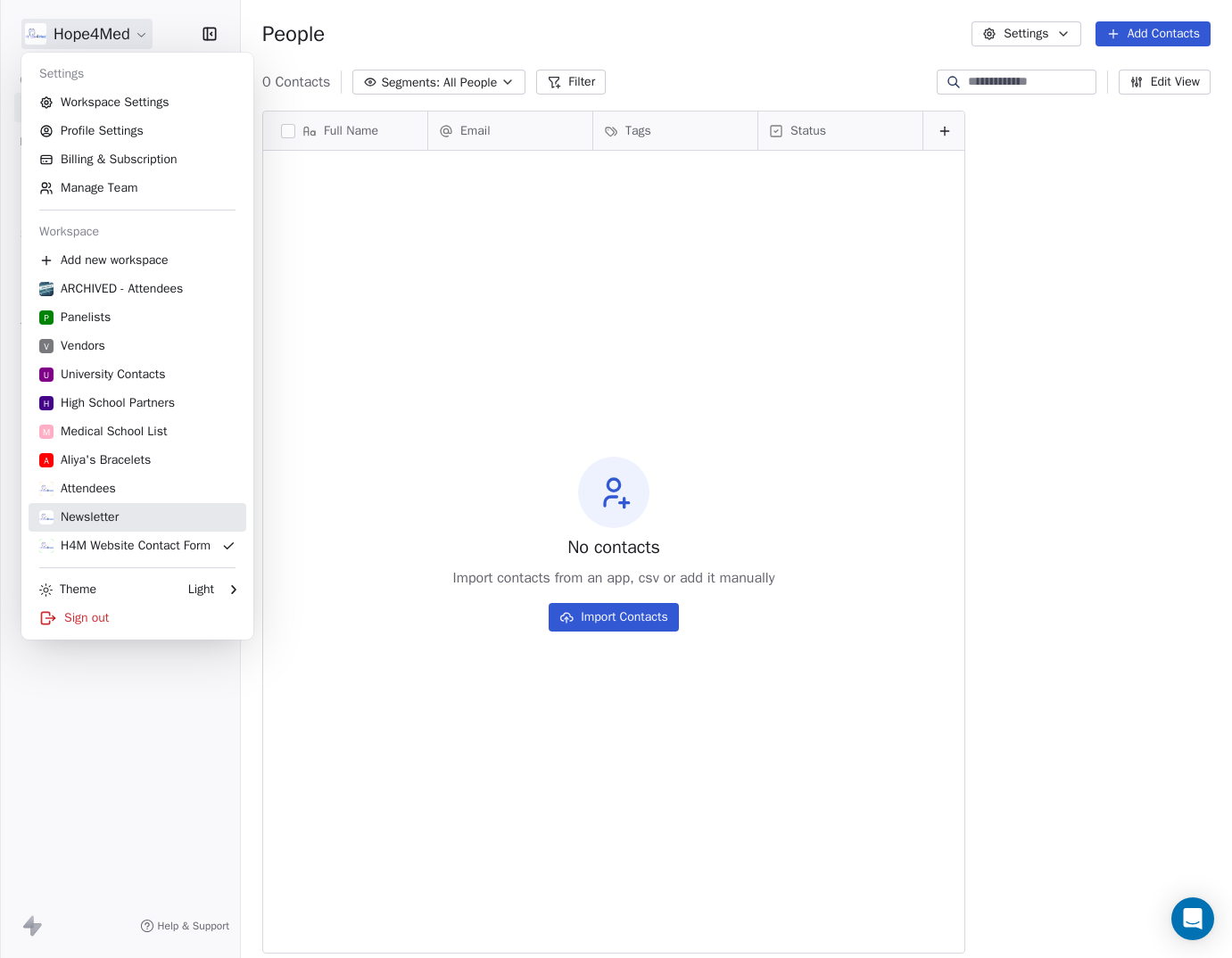 click on "Newsletter" at bounding box center (137, 517) 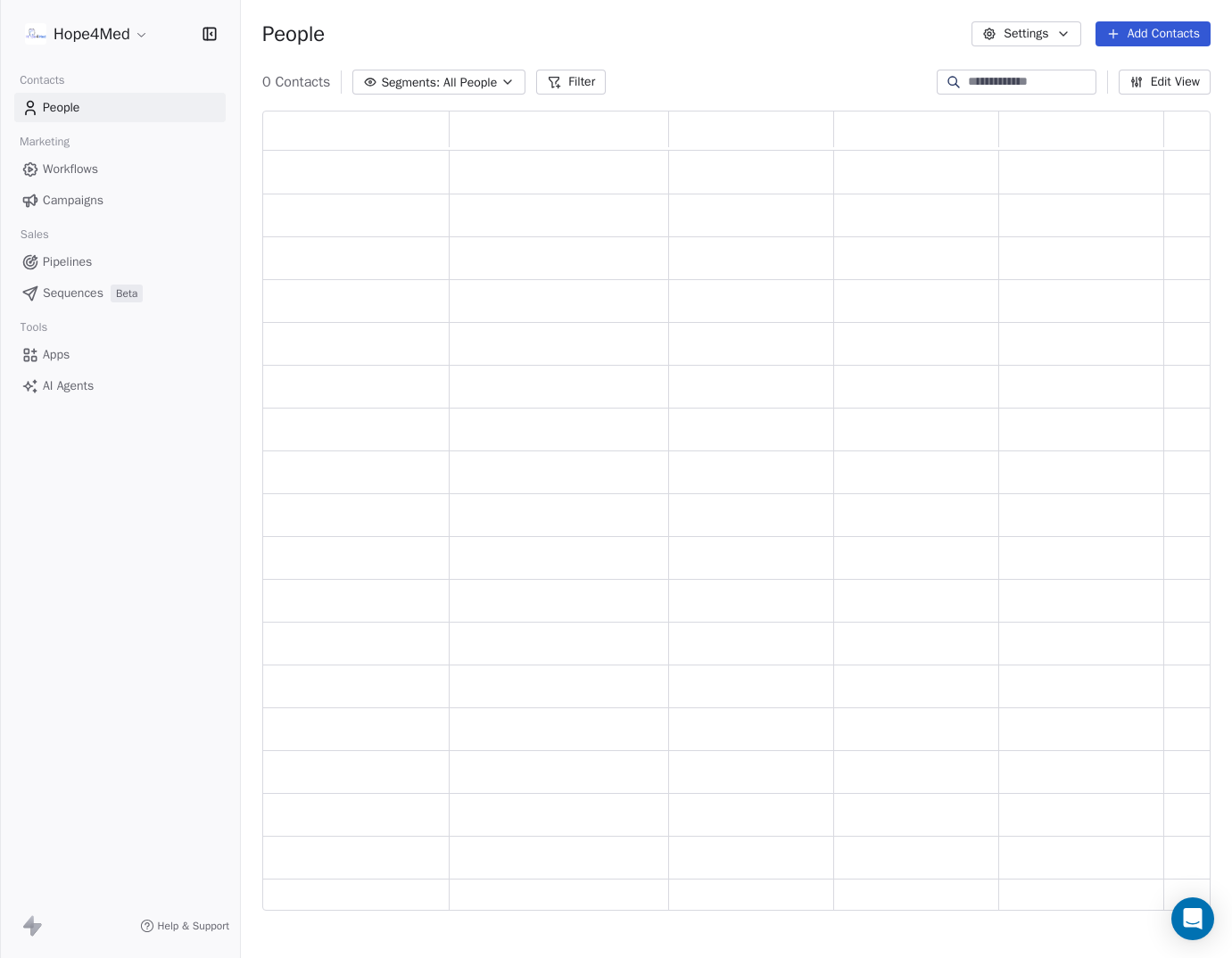 scroll, scrollTop: 1, scrollLeft: 1, axis: both 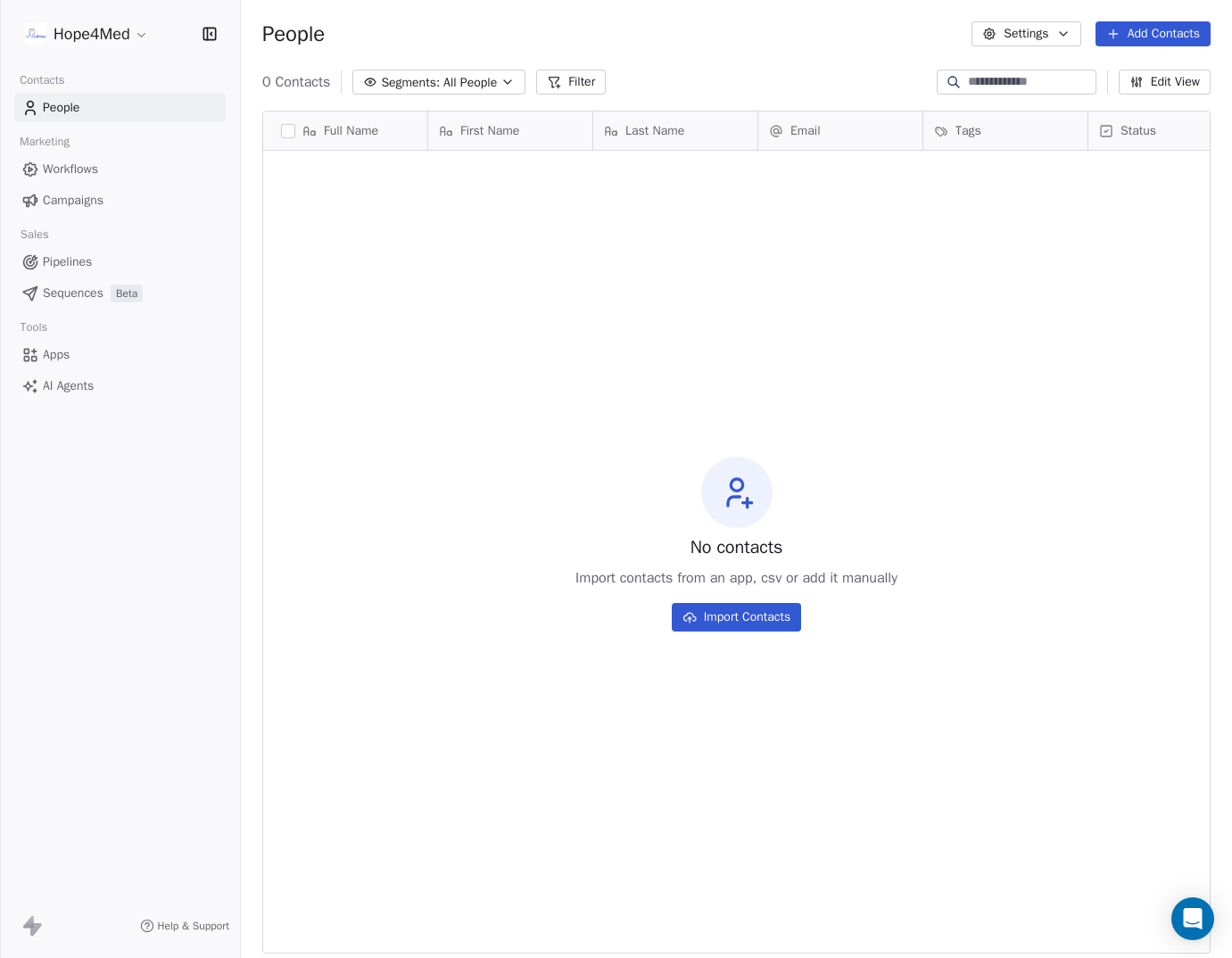 click on "Hope4Med Contacts People Marketing Workflows Campaigns Sales Pipelines Sequences Beta Tools Apps AI Agents Help & Support People Settings Add Contacts 0 Contacts Segments: All People Filter Edit View Tag Add to Sequence Export Full Name First Name Last Name Email Tags Status Email Marketing Consent Email Verification Status Last Activity Date AMT
To pick up a draggable item, press the space bar.
While dragging, use the arrow keys to move the item.
Press space again to drop the item in its new position, or press escape to cancel.
No contacts Import contacts from an app, csv or add it manually   Import Contacts" at bounding box center (616, 479) 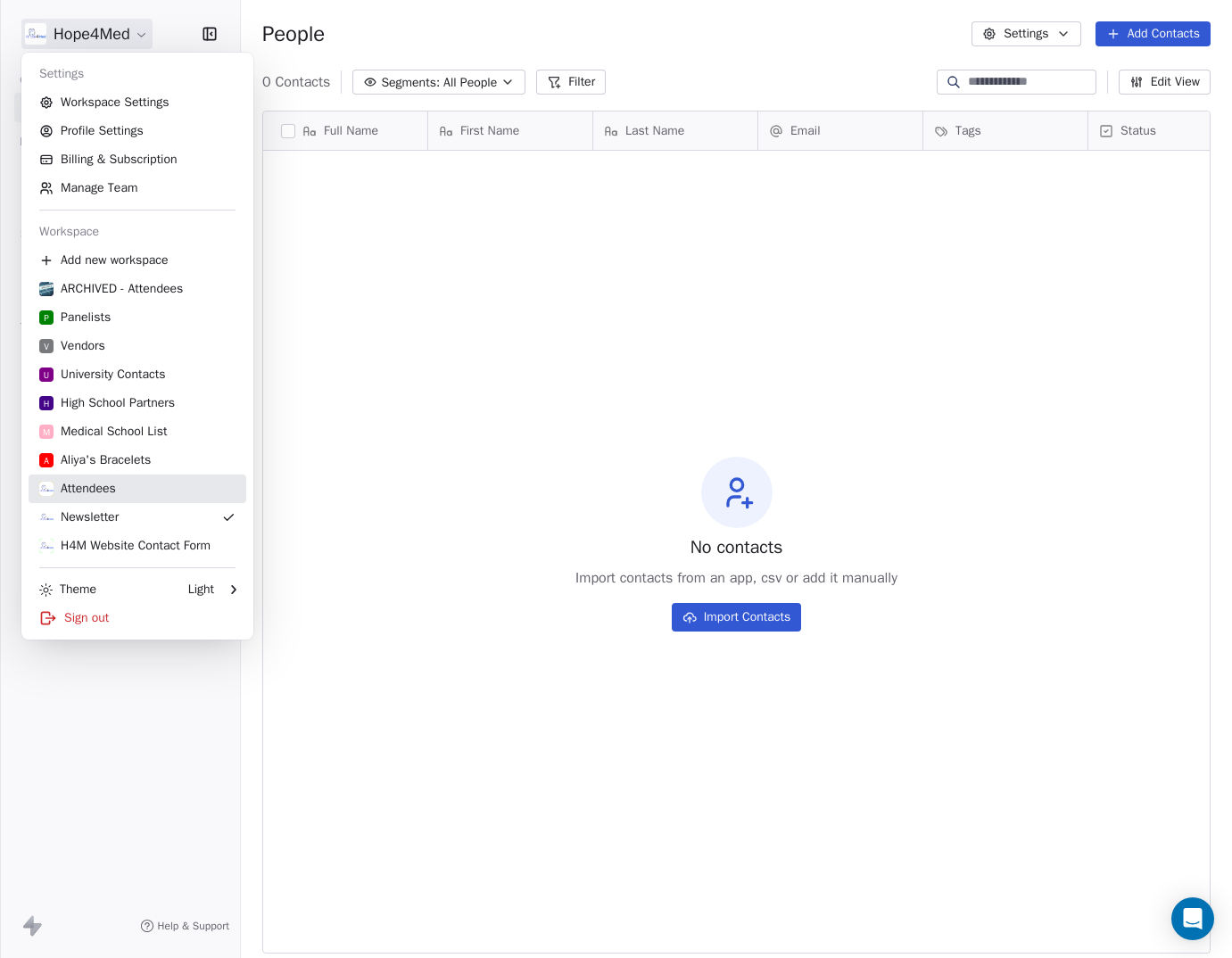 click on "Attendees" at bounding box center [78, 489] 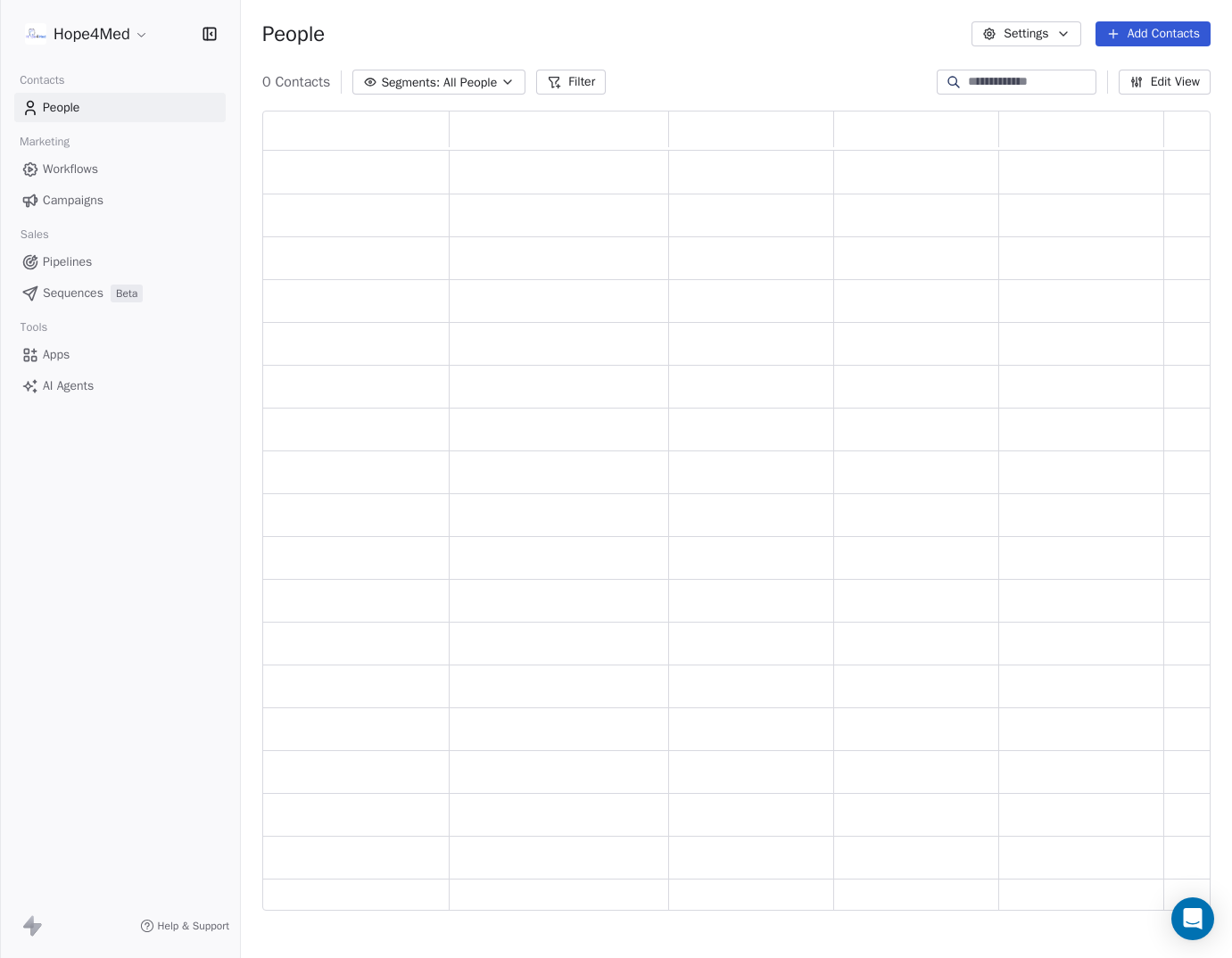 scroll, scrollTop: 1, scrollLeft: 1, axis: both 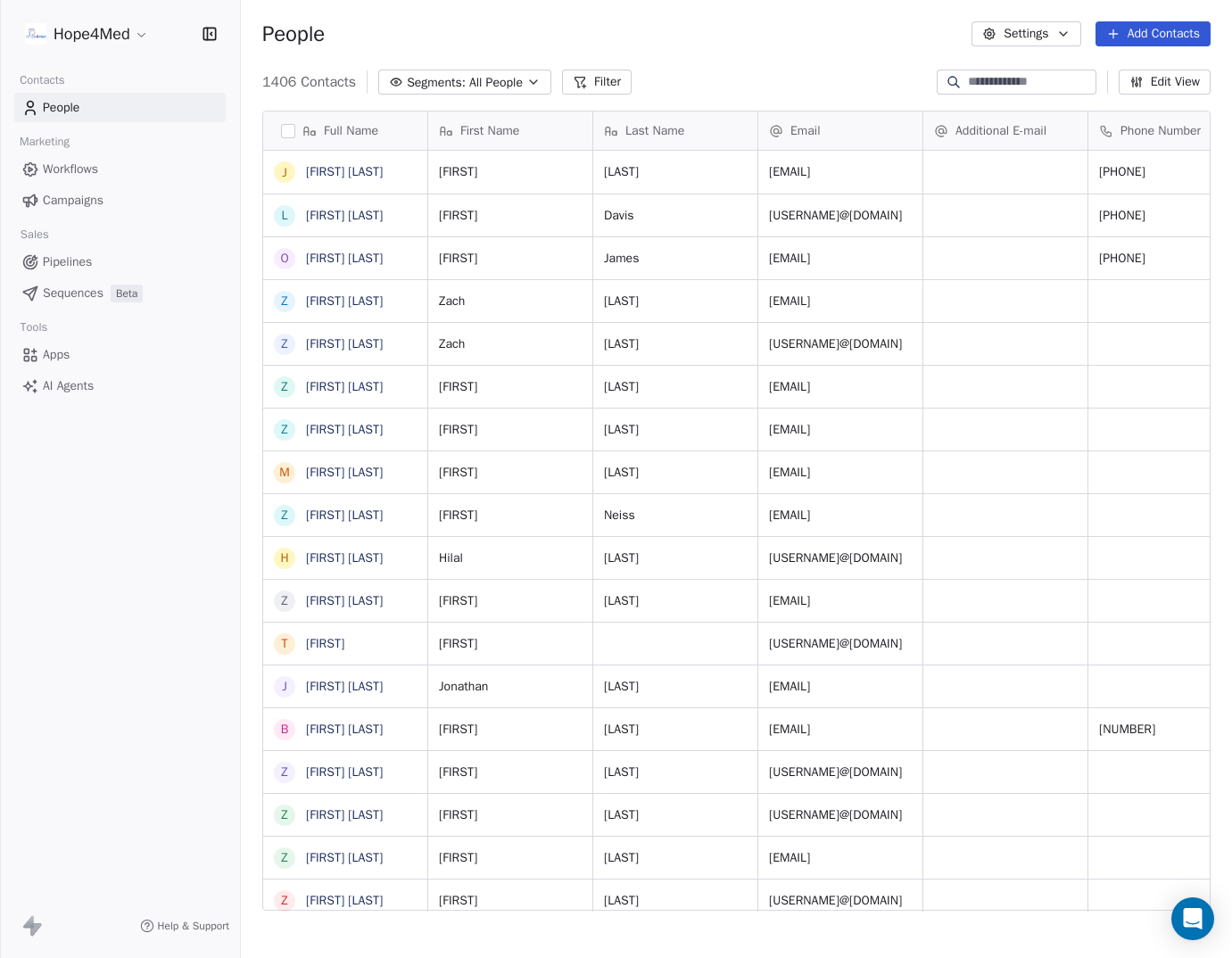 click on "Segments: All People" at bounding box center (465, 82) 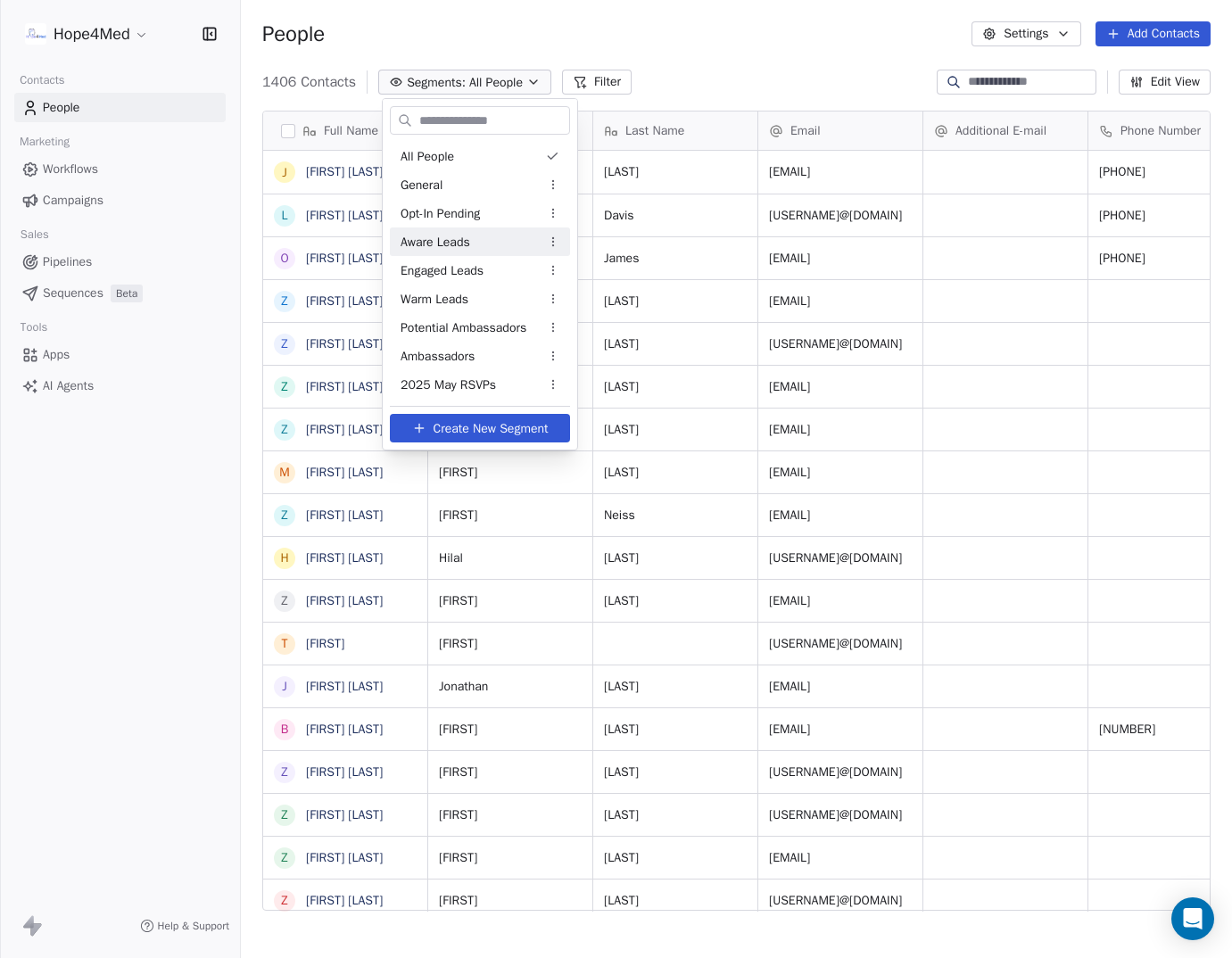 click on "Aware Leads" at bounding box center [435, 242] 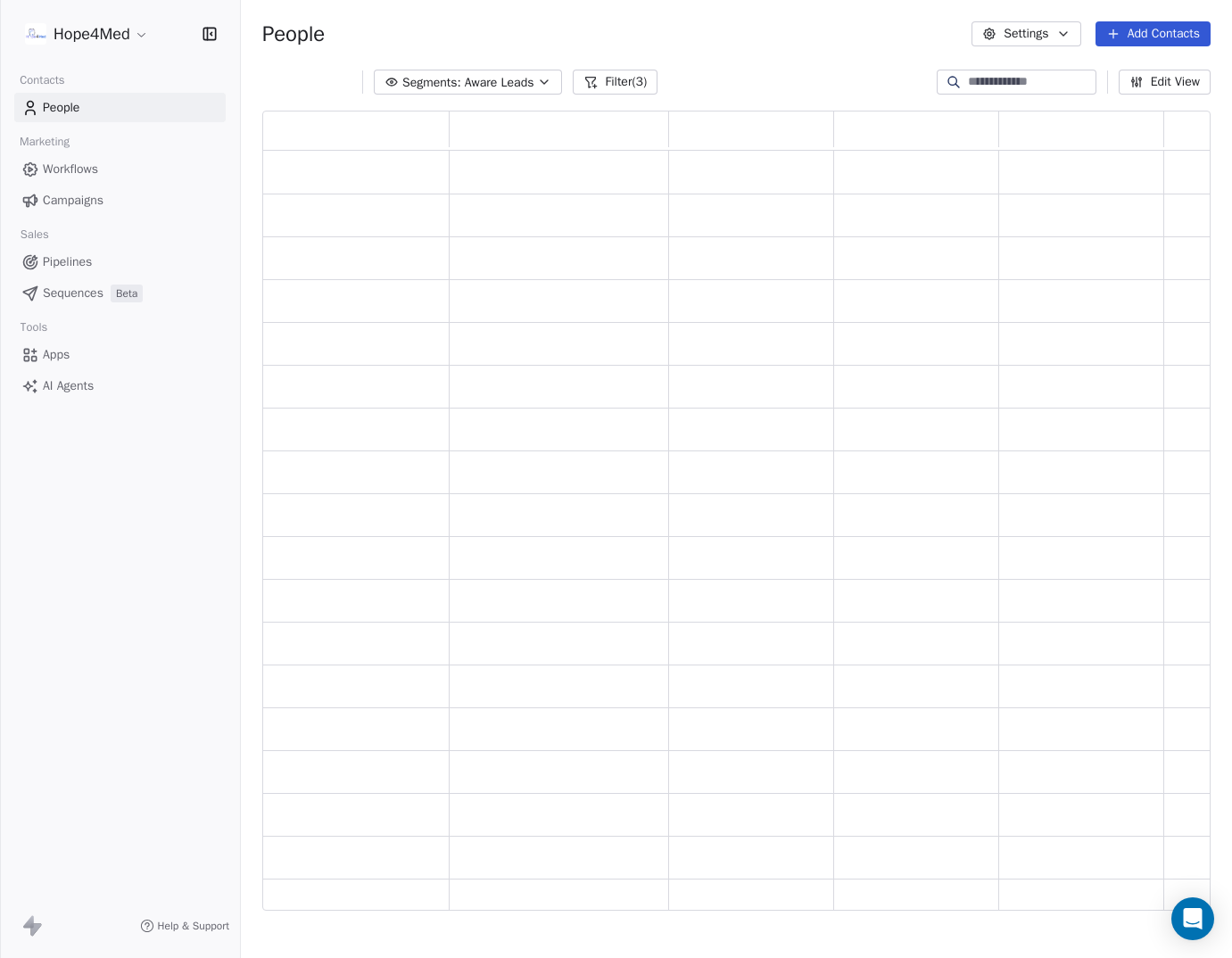 scroll, scrollTop: 1, scrollLeft: 1, axis: both 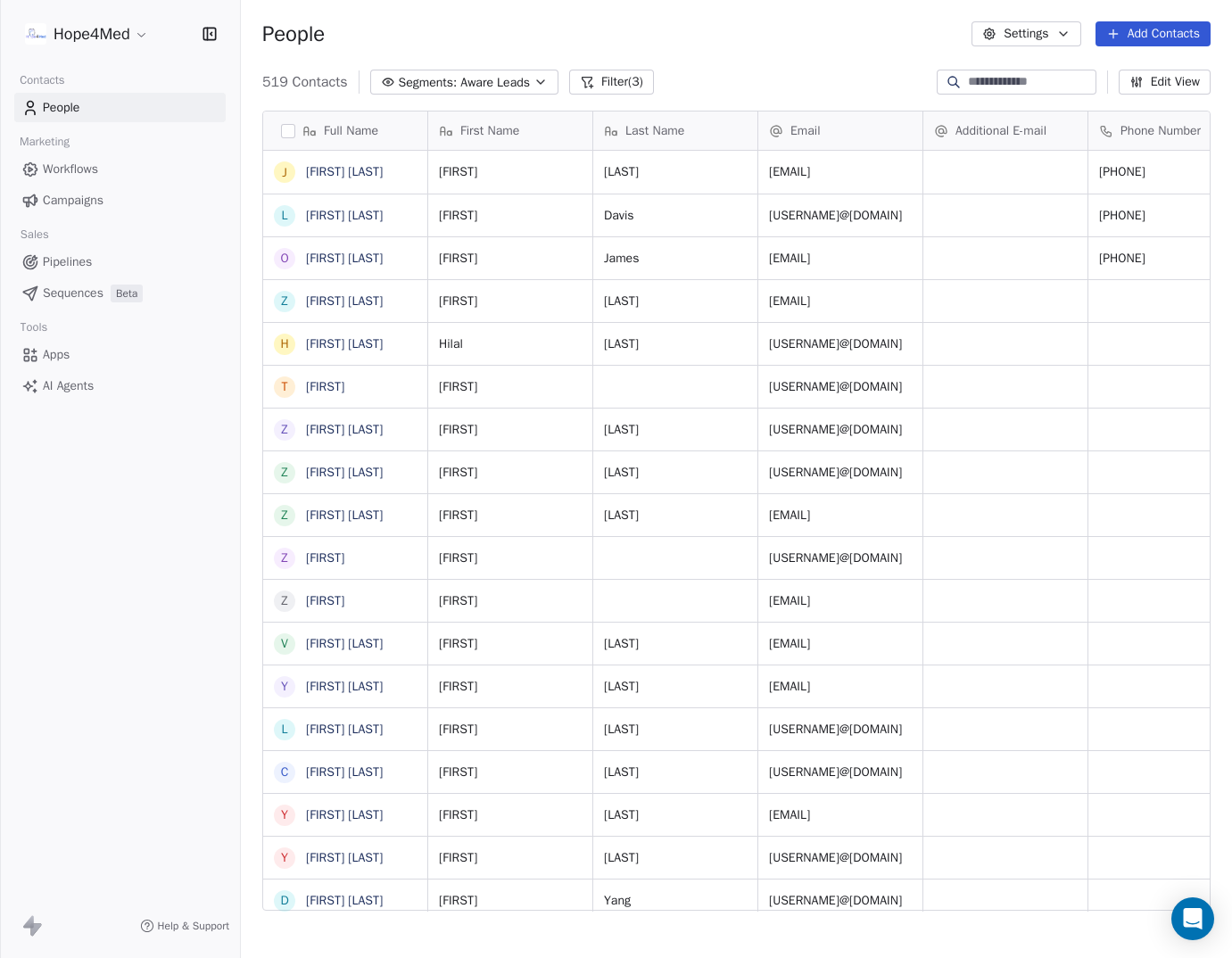 click on "Aware Leads" at bounding box center (495, 82) 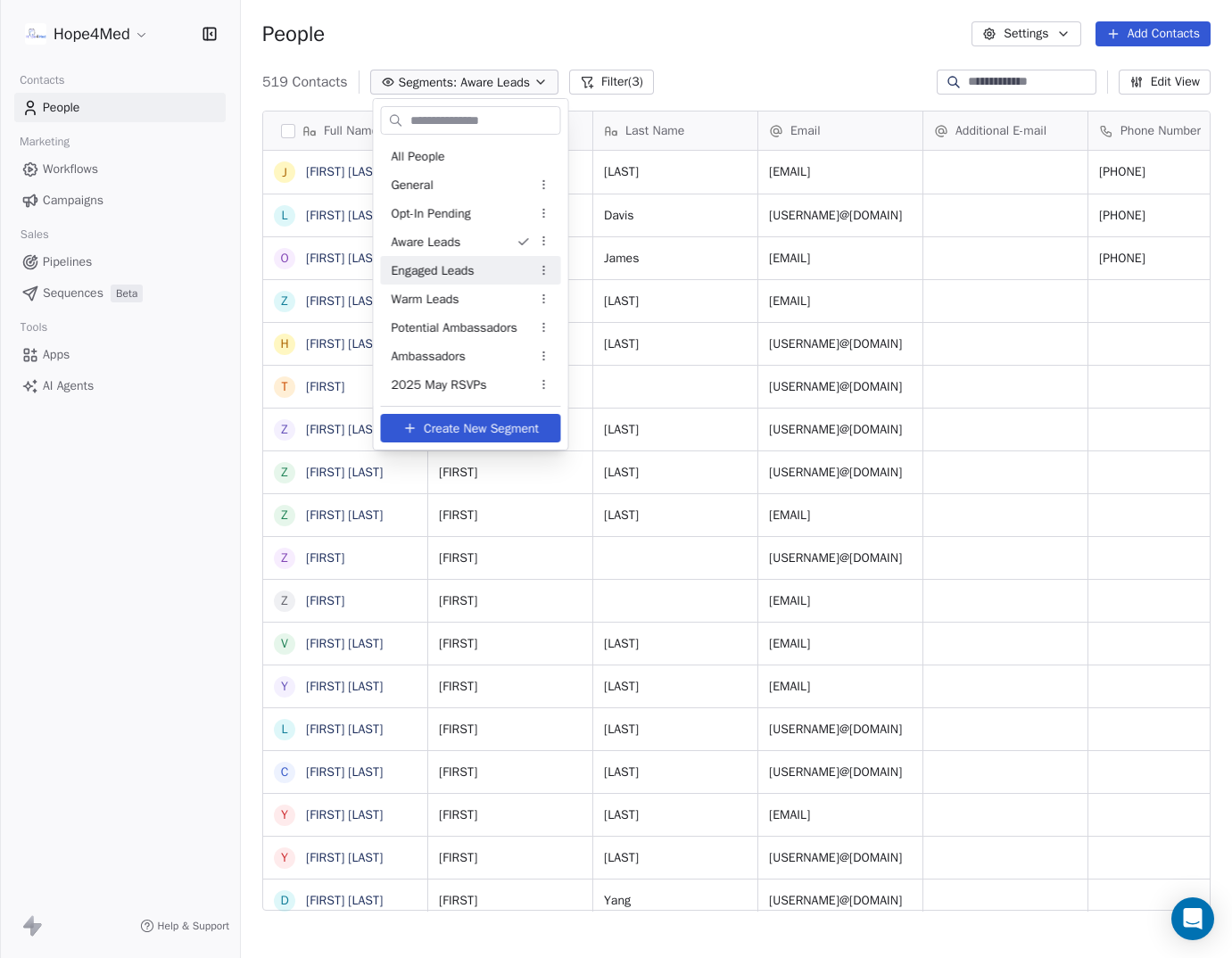 click on "Engaged Leads" at bounding box center (433, 270) 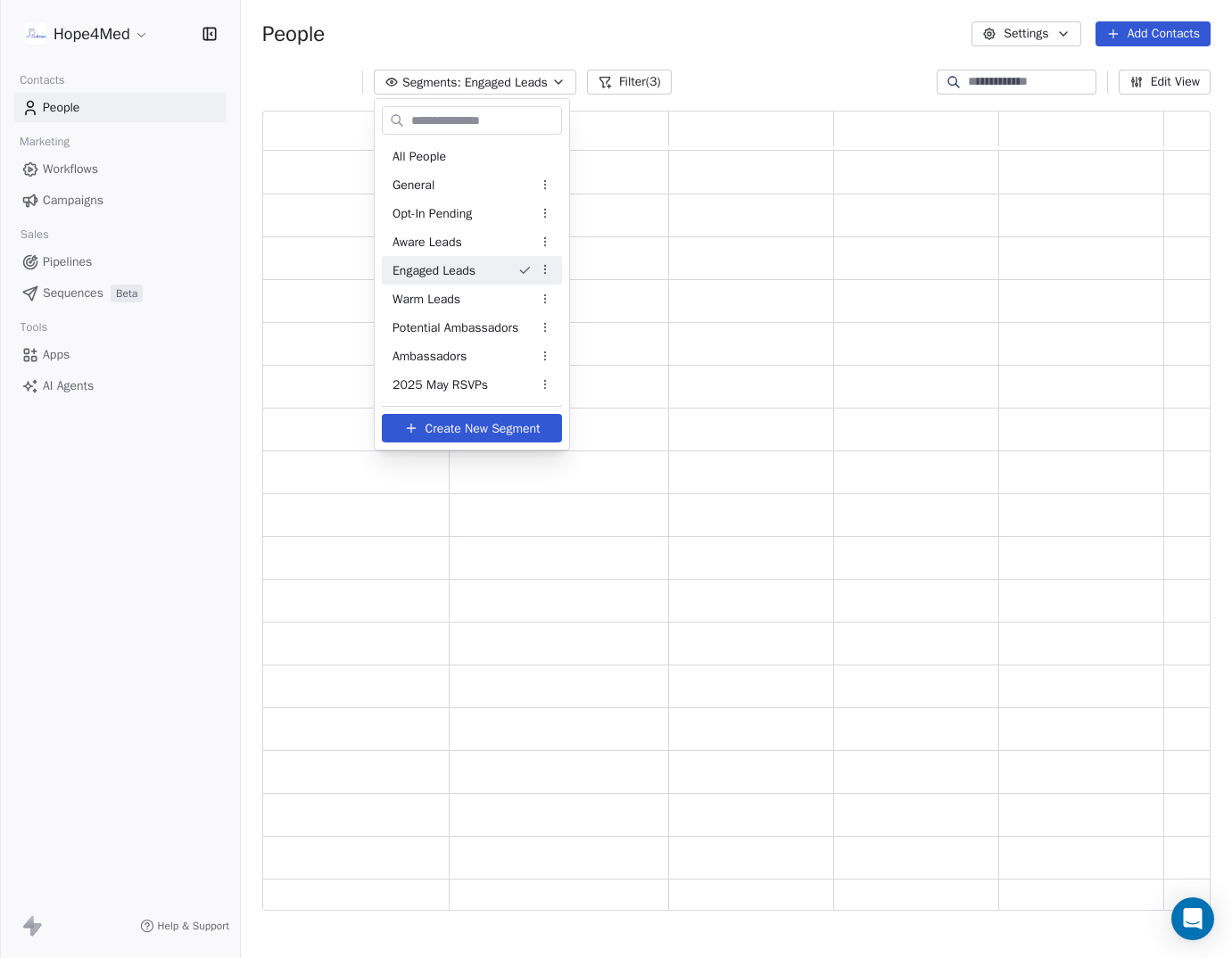 scroll, scrollTop: 1, scrollLeft: 1, axis: both 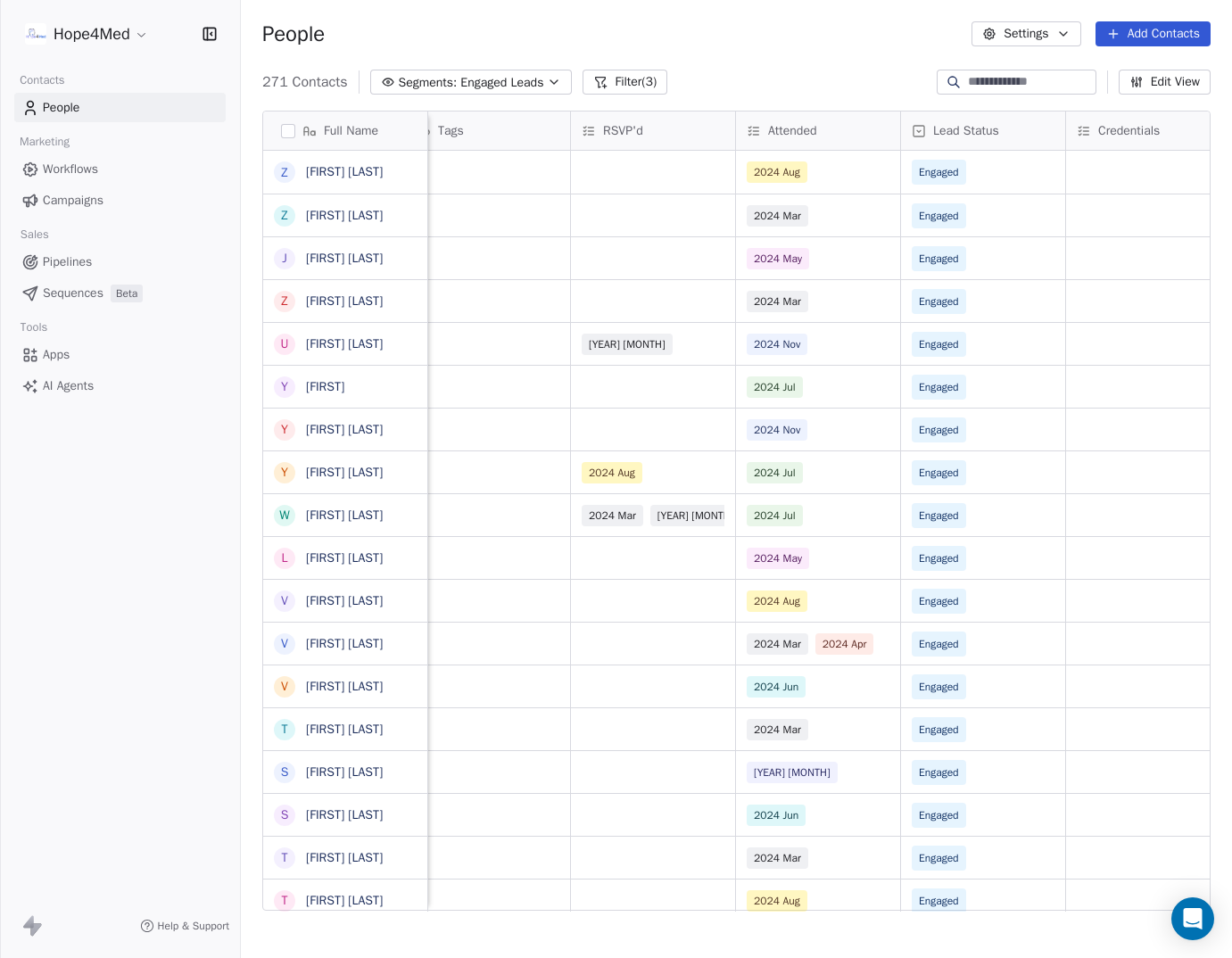 click on "Engaged Leads" at bounding box center [501, 82] 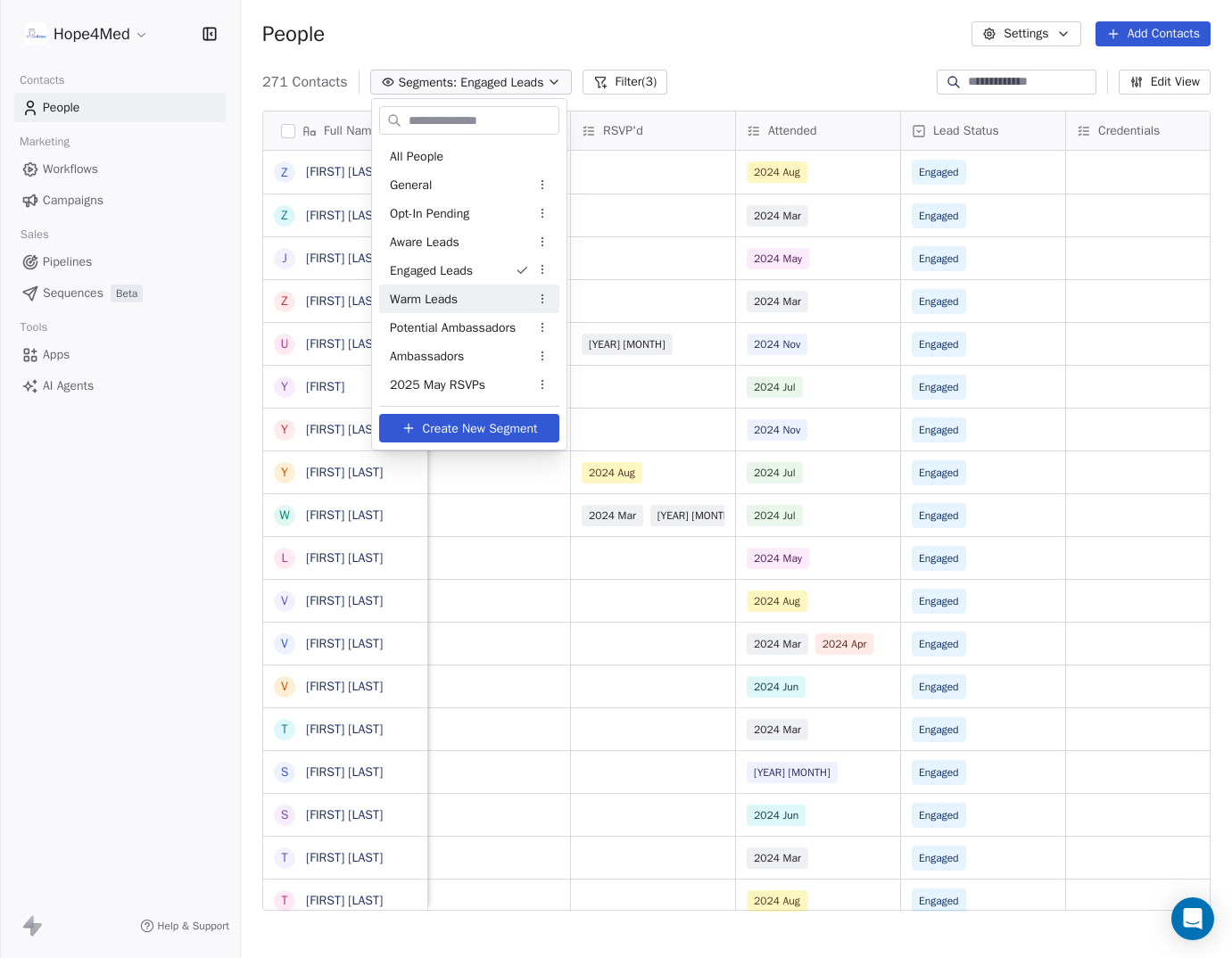 click on "Warm Leads" at bounding box center (424, 299) 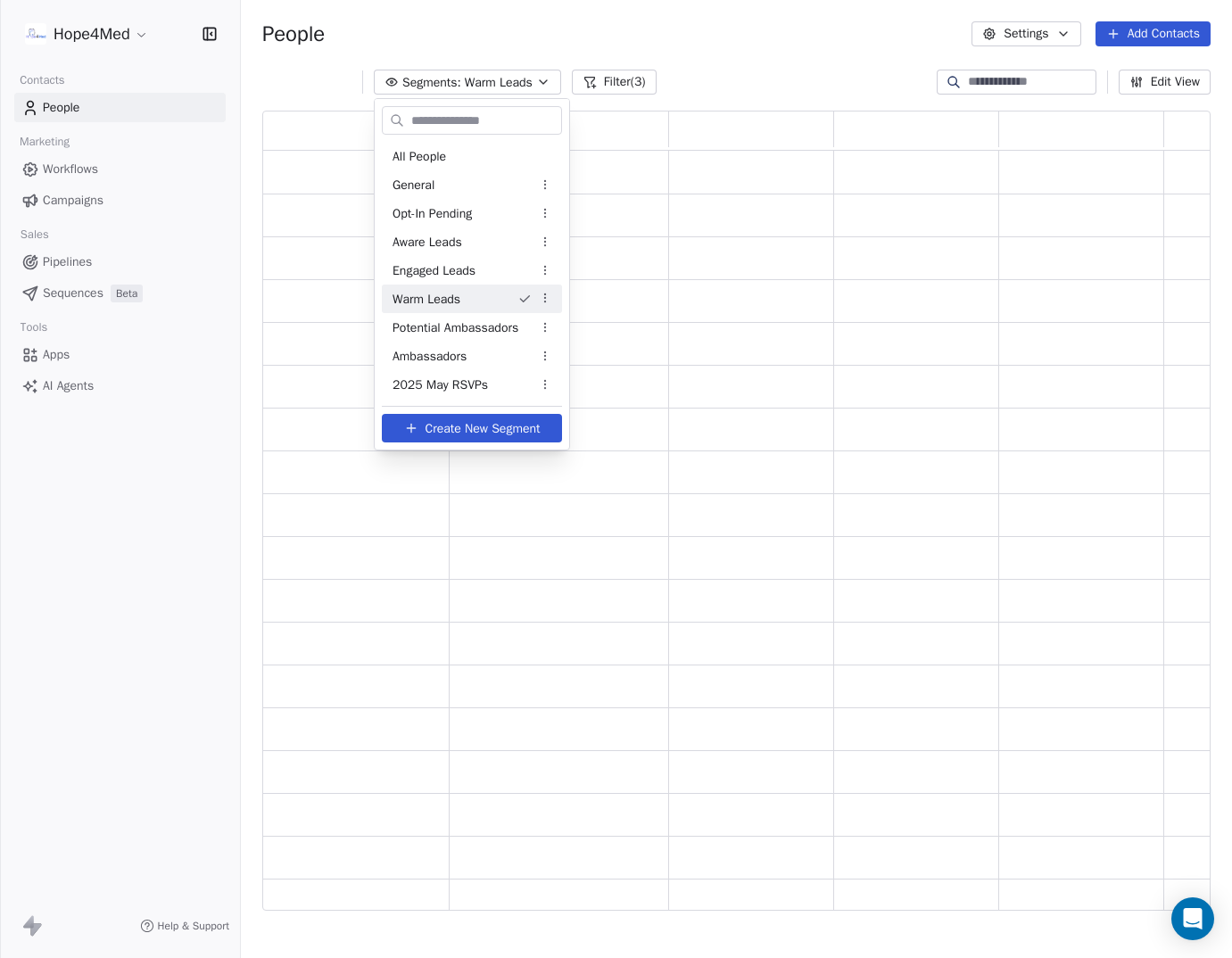 scroll, scrollTop: 1, scrollLeft: 1, axis: both 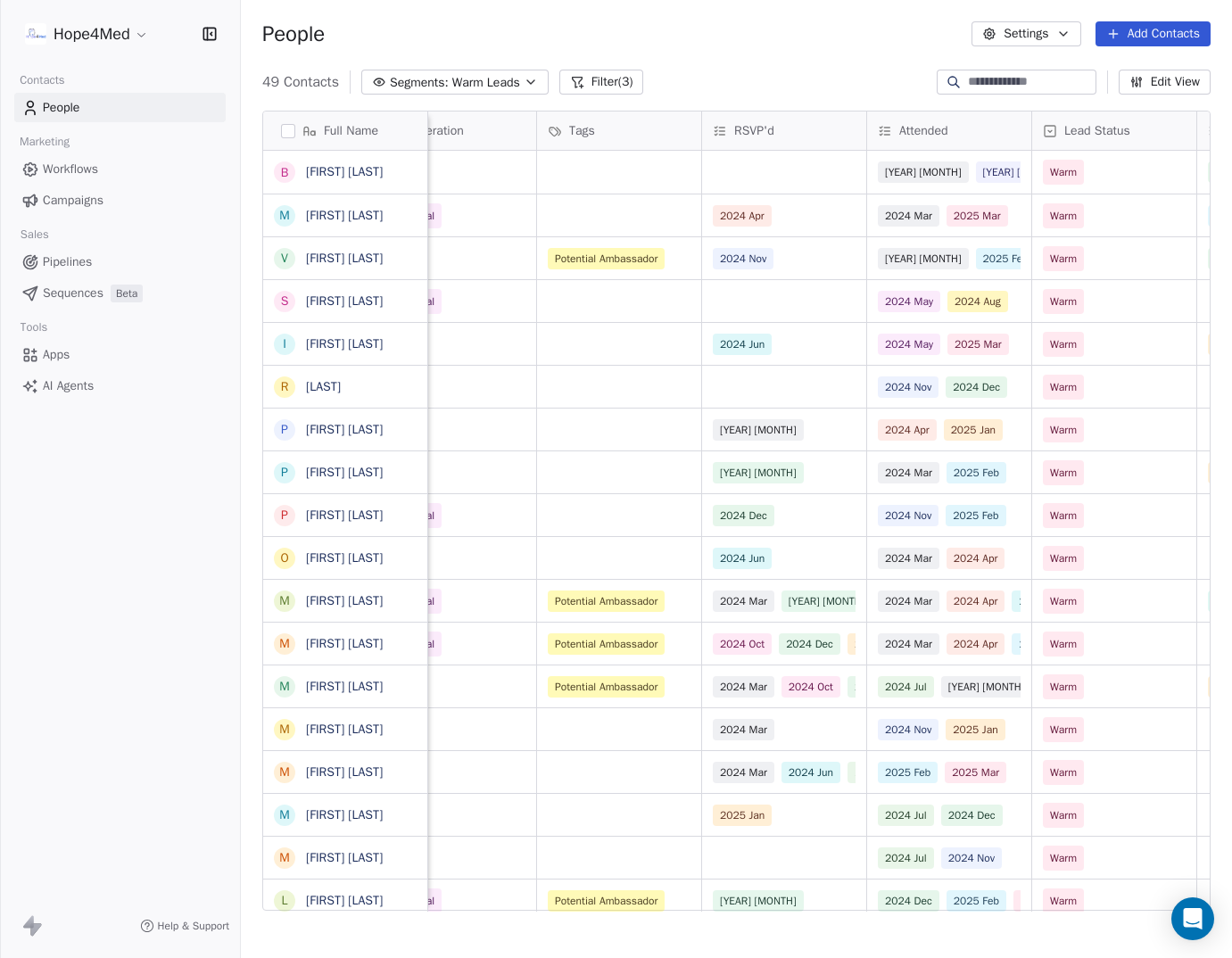 click on "Segments:" at bounding box center [419, 82] 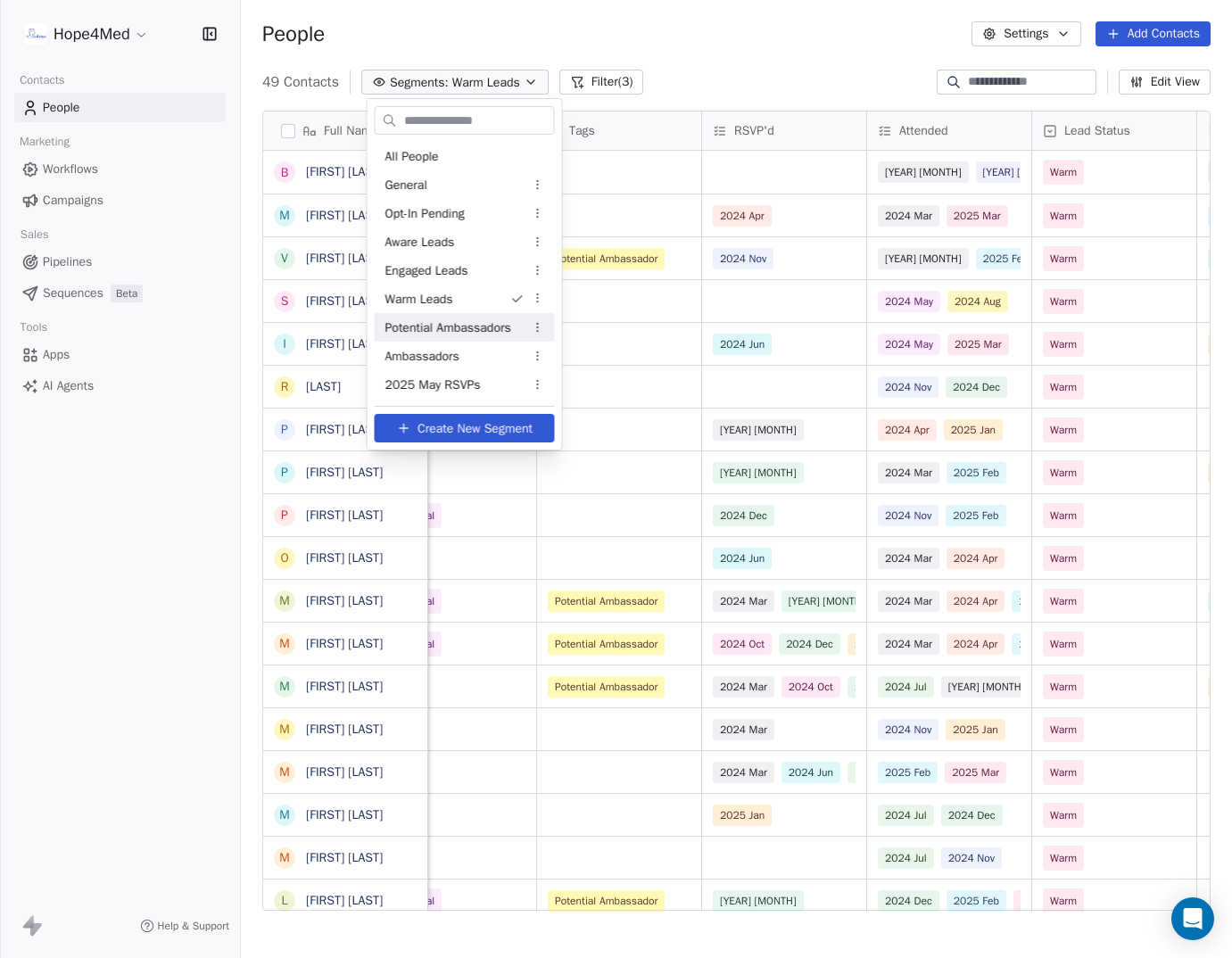 click on "Potential Ambassadors" at bounding box center [448, 327] 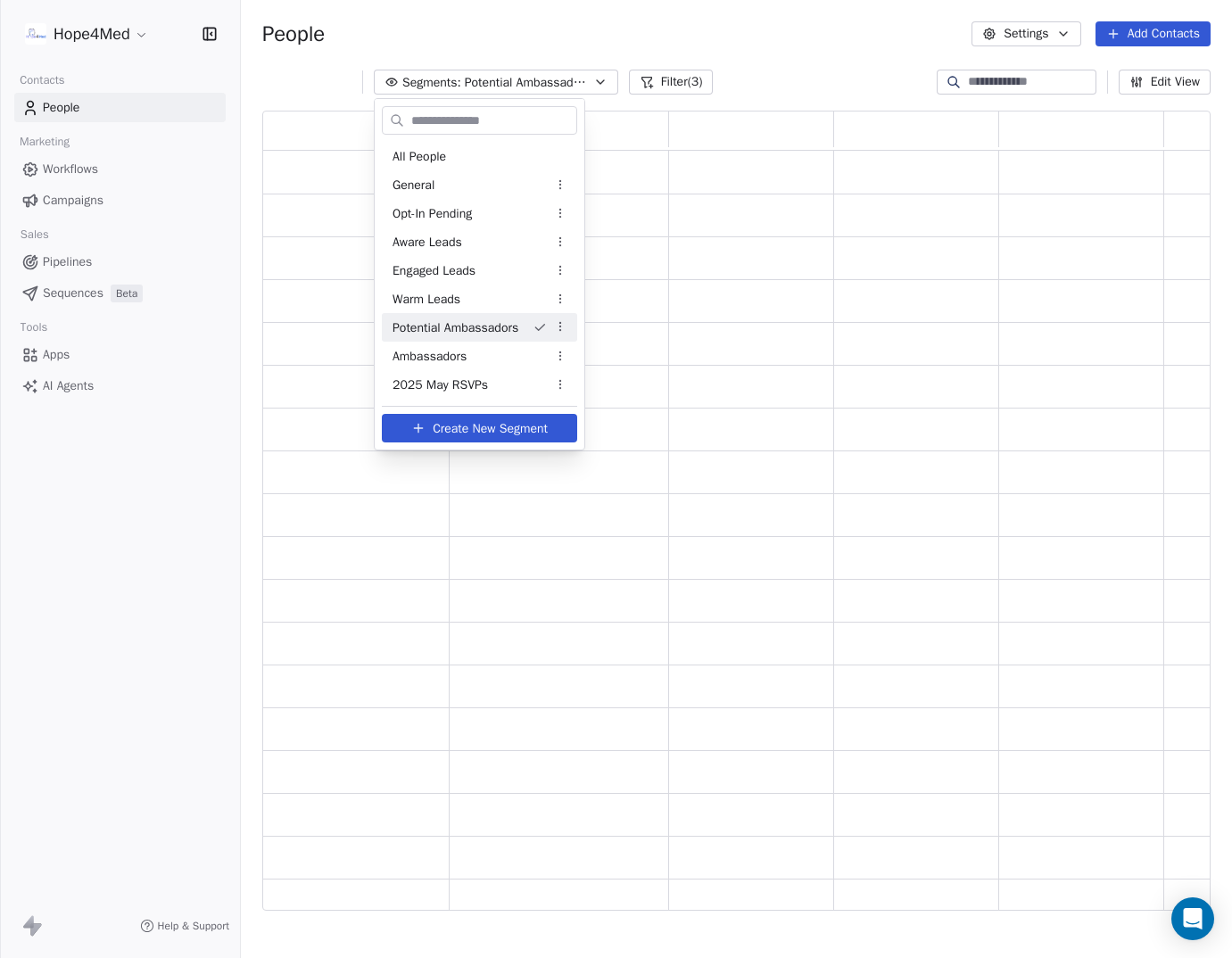 scroll, scrollTop: 1, scrollLeft: 1, axis: both 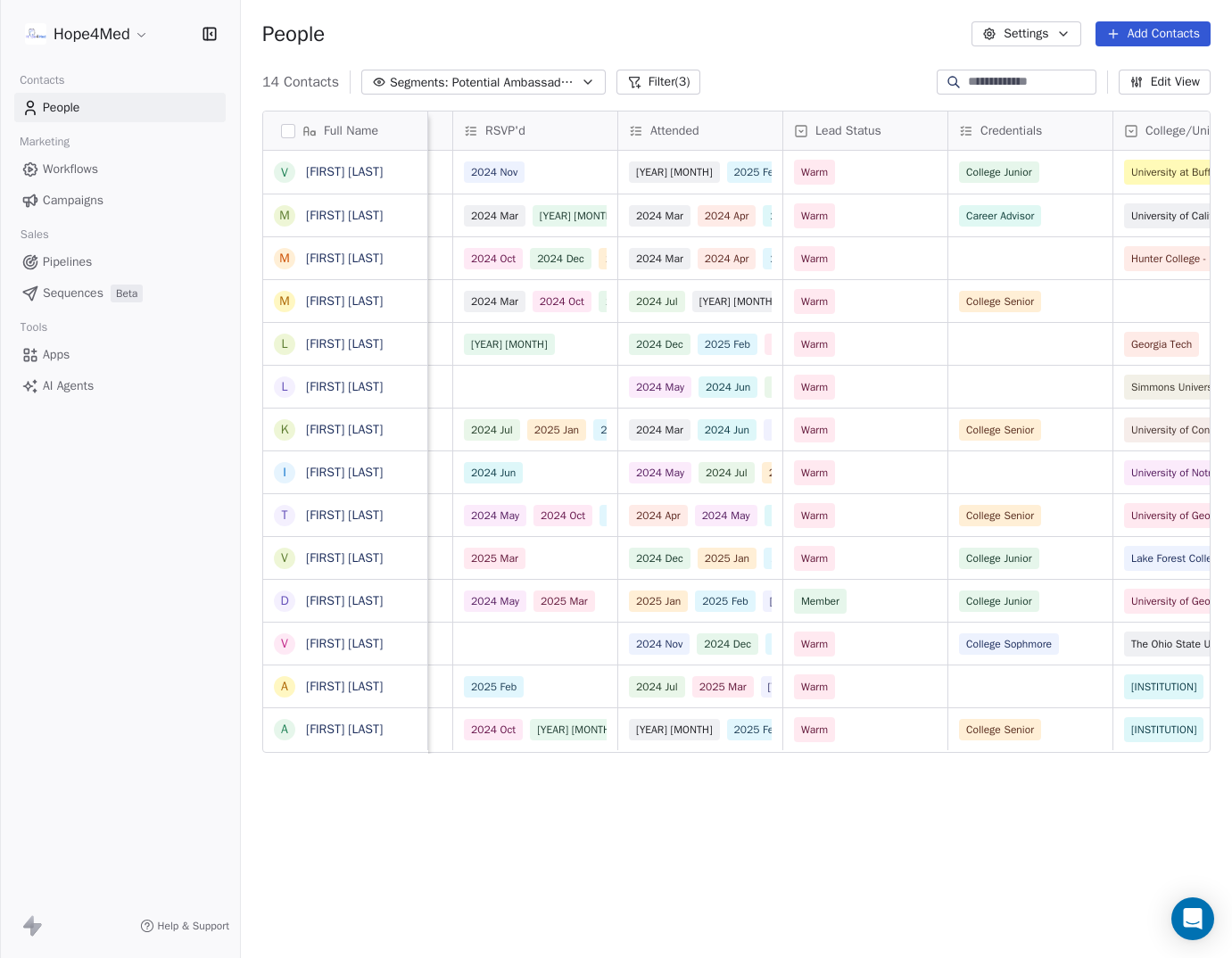 click on "Potential Ambassadors" at bounding box center [515, 82] 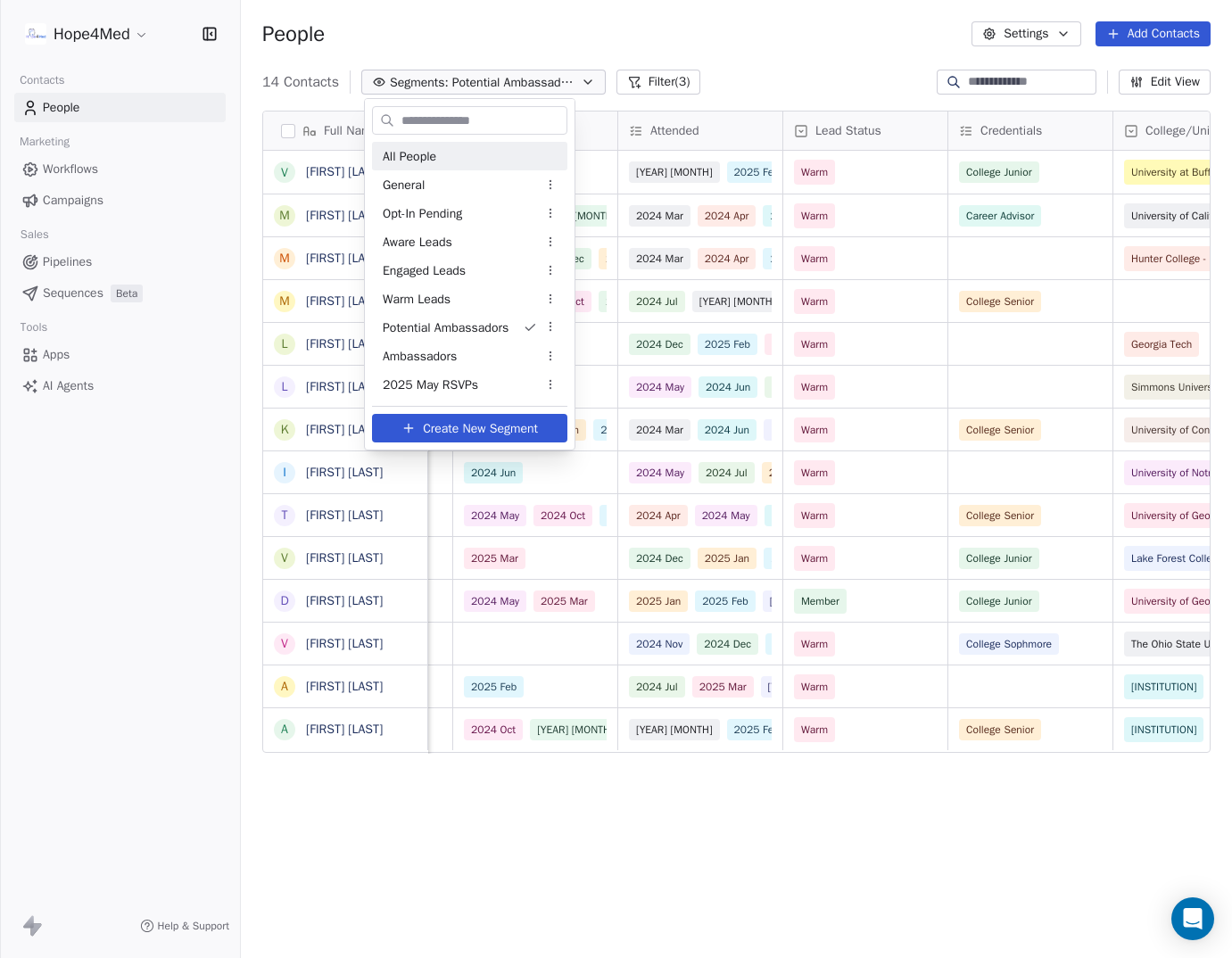 click on "All People" at bounding box center [469, 156] 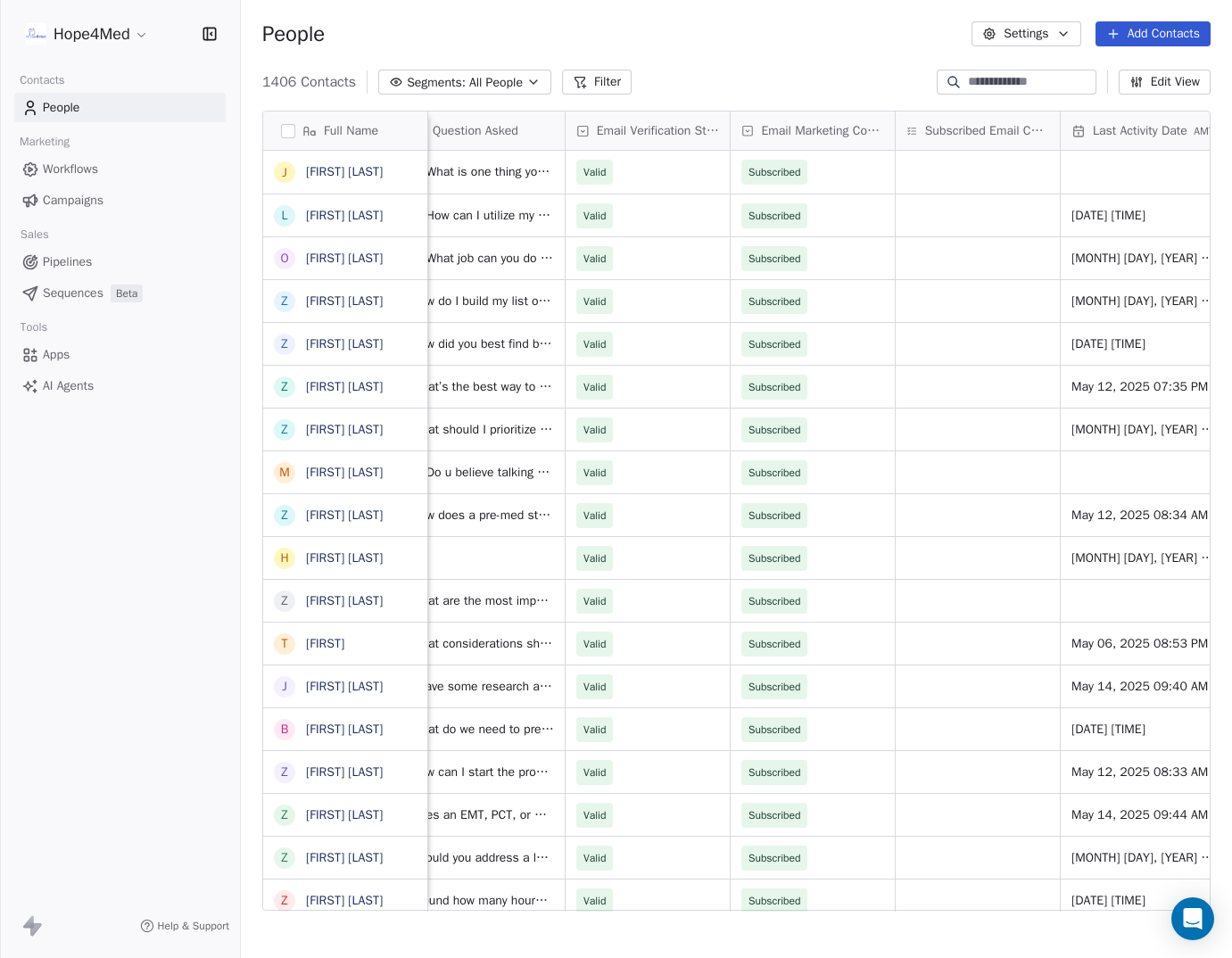 scroll, scrollTop: 0, scrollLeft: 2562, axis: horizontal 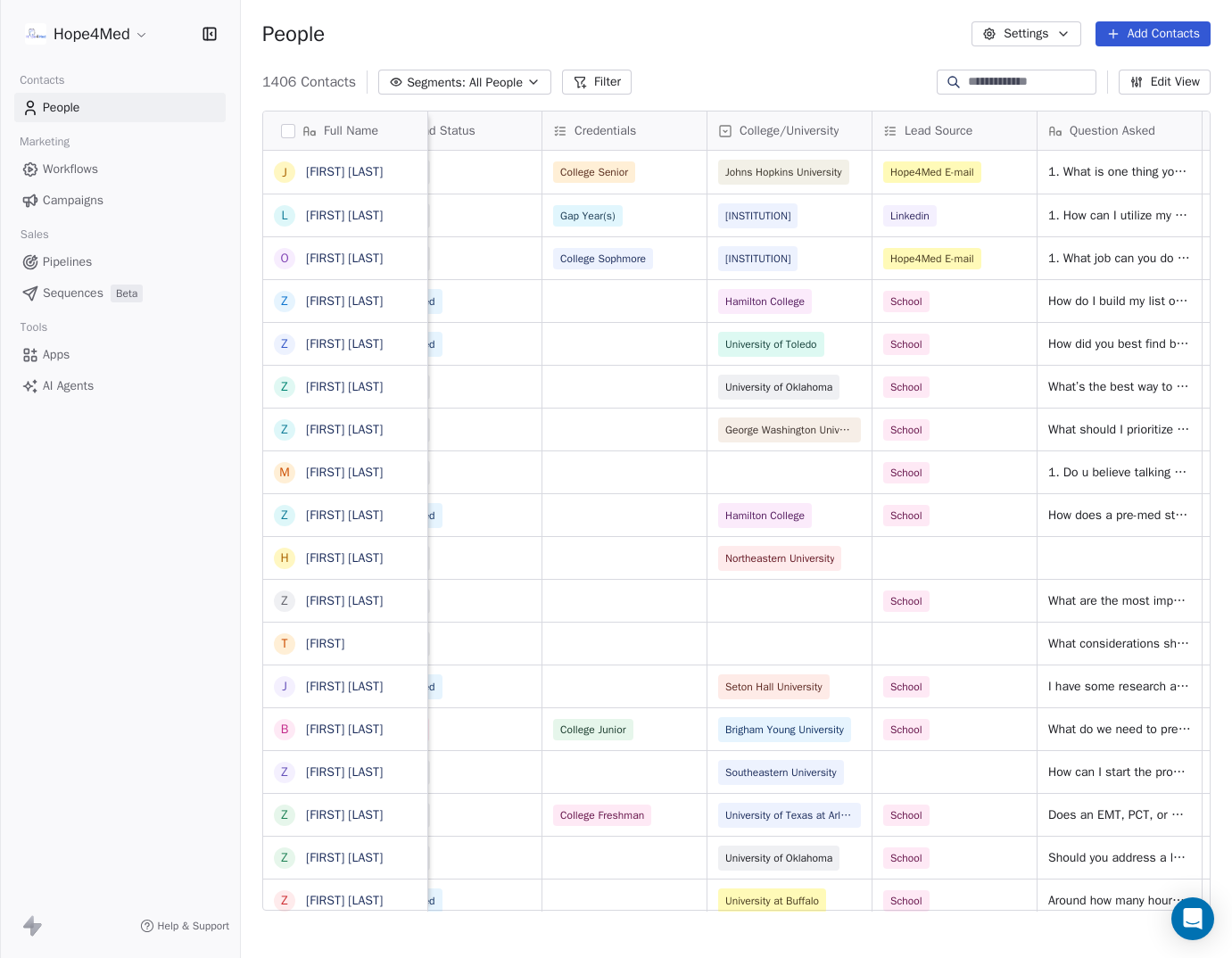 click on "Segments:" at bounding box center [436, 82] 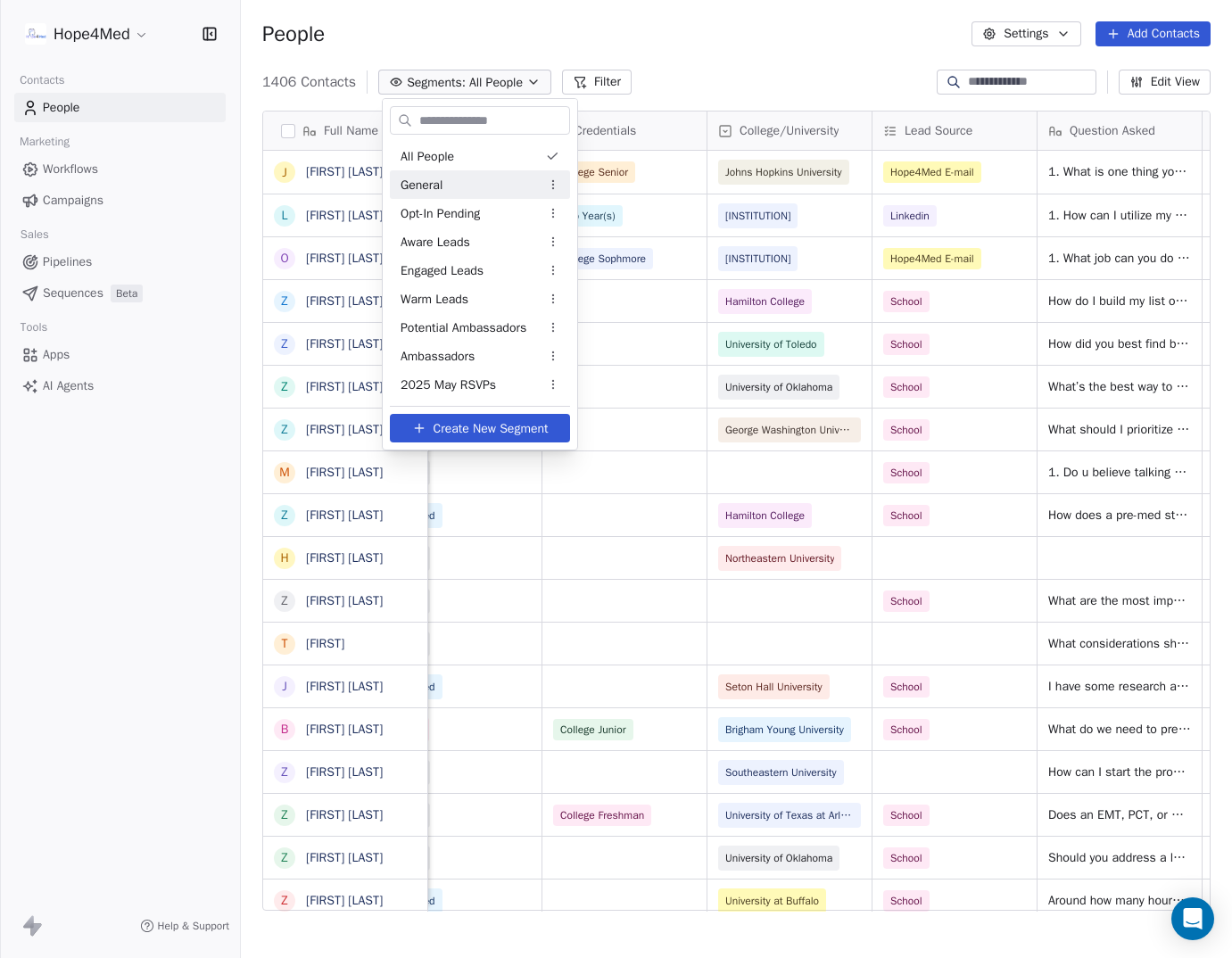 click on "General" at bounding box center (480, 185) 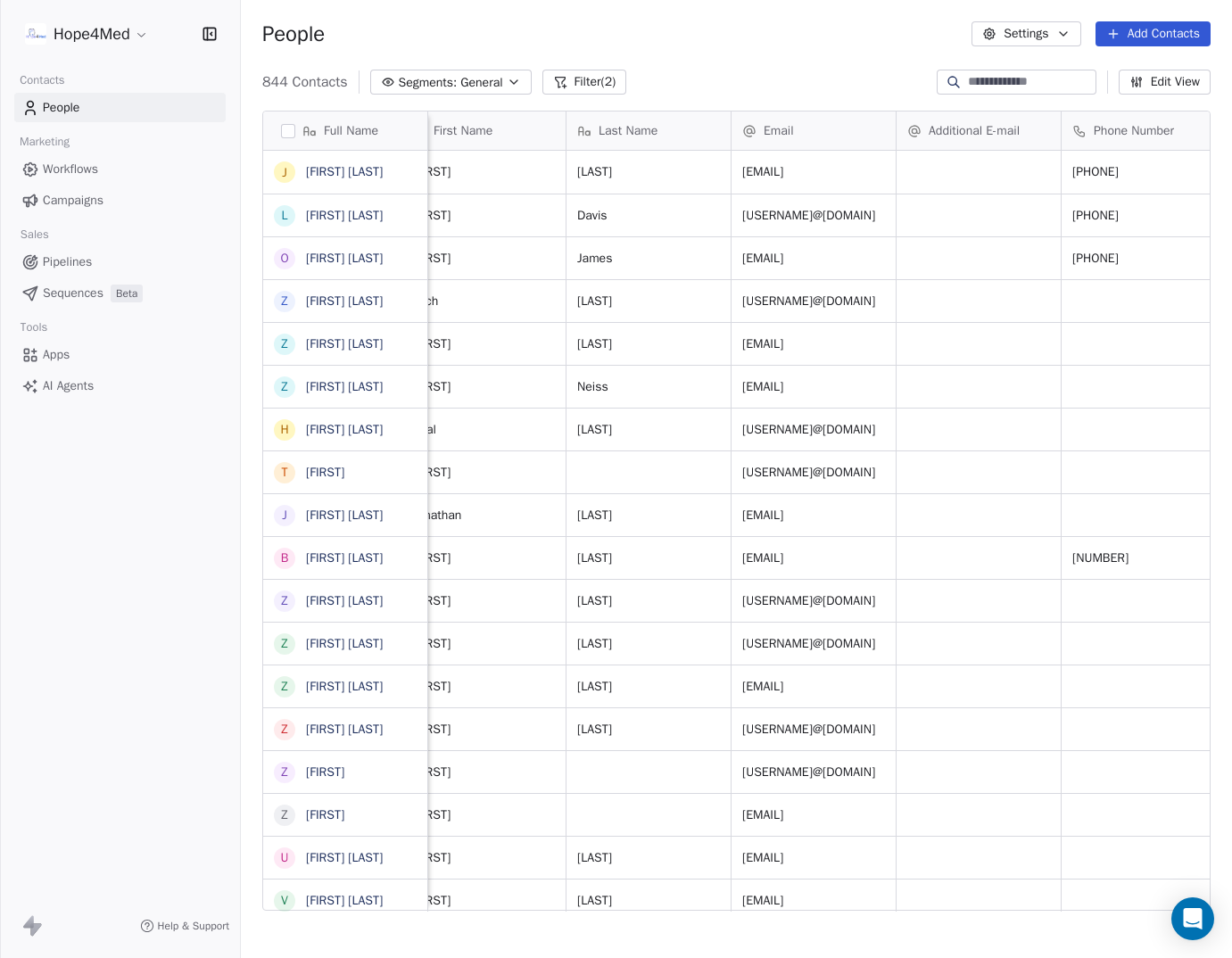 click on "General" at bounding box center (481, 82) 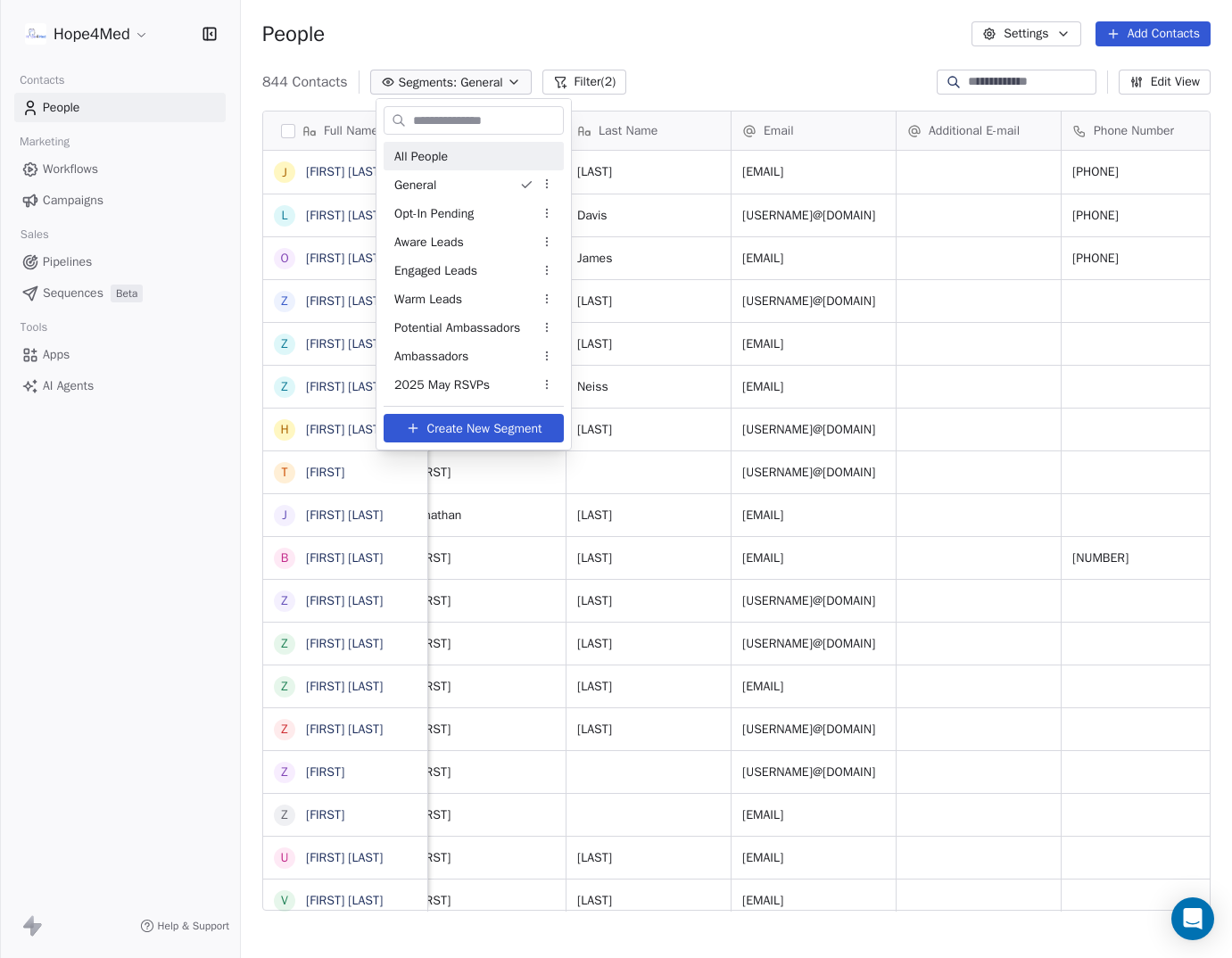 click on "All People" at bounding box center (474, 156) 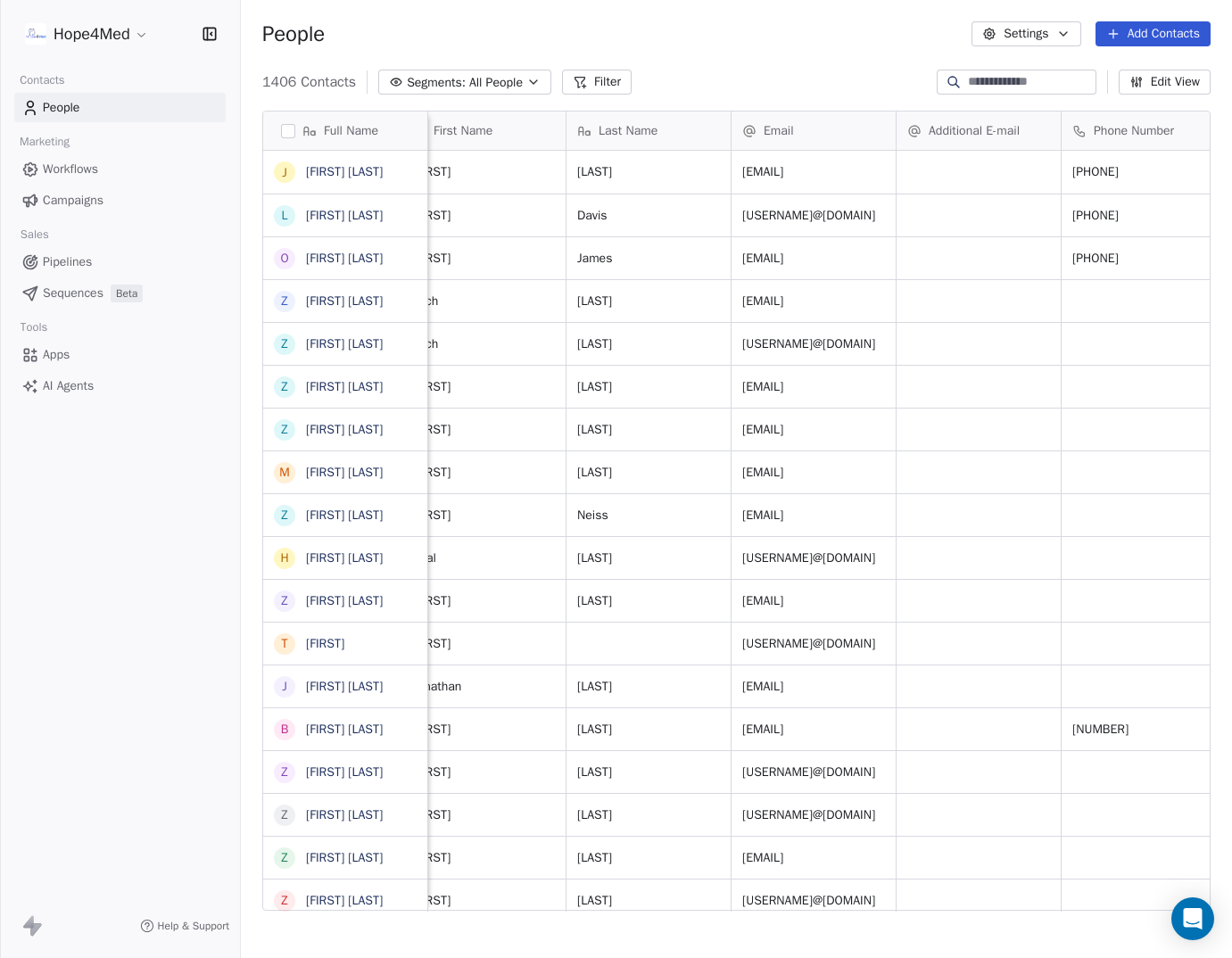 click on "Filter" at bounding box center [597, 82] 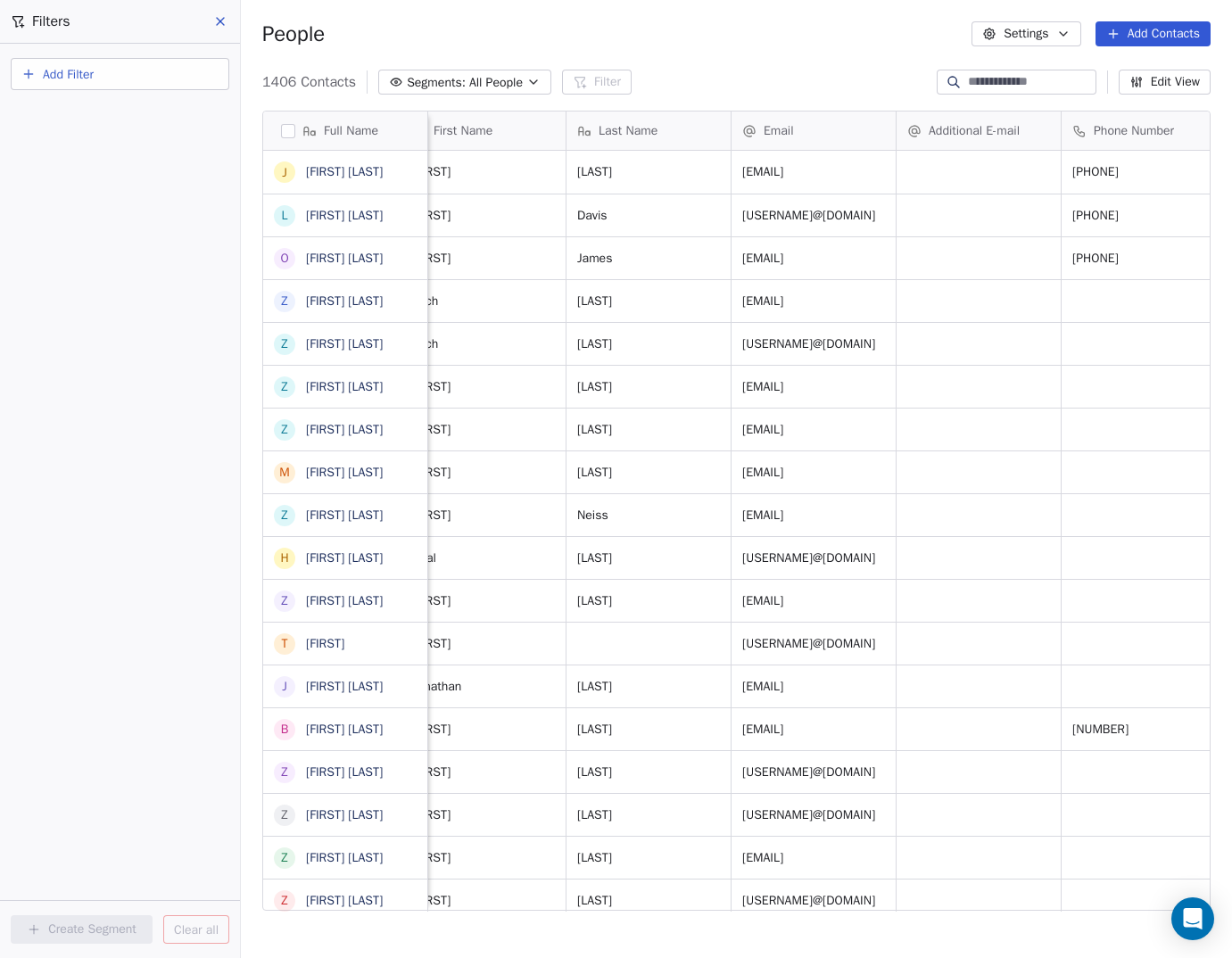click on "Add Filter" at bounding box center (68, 74) 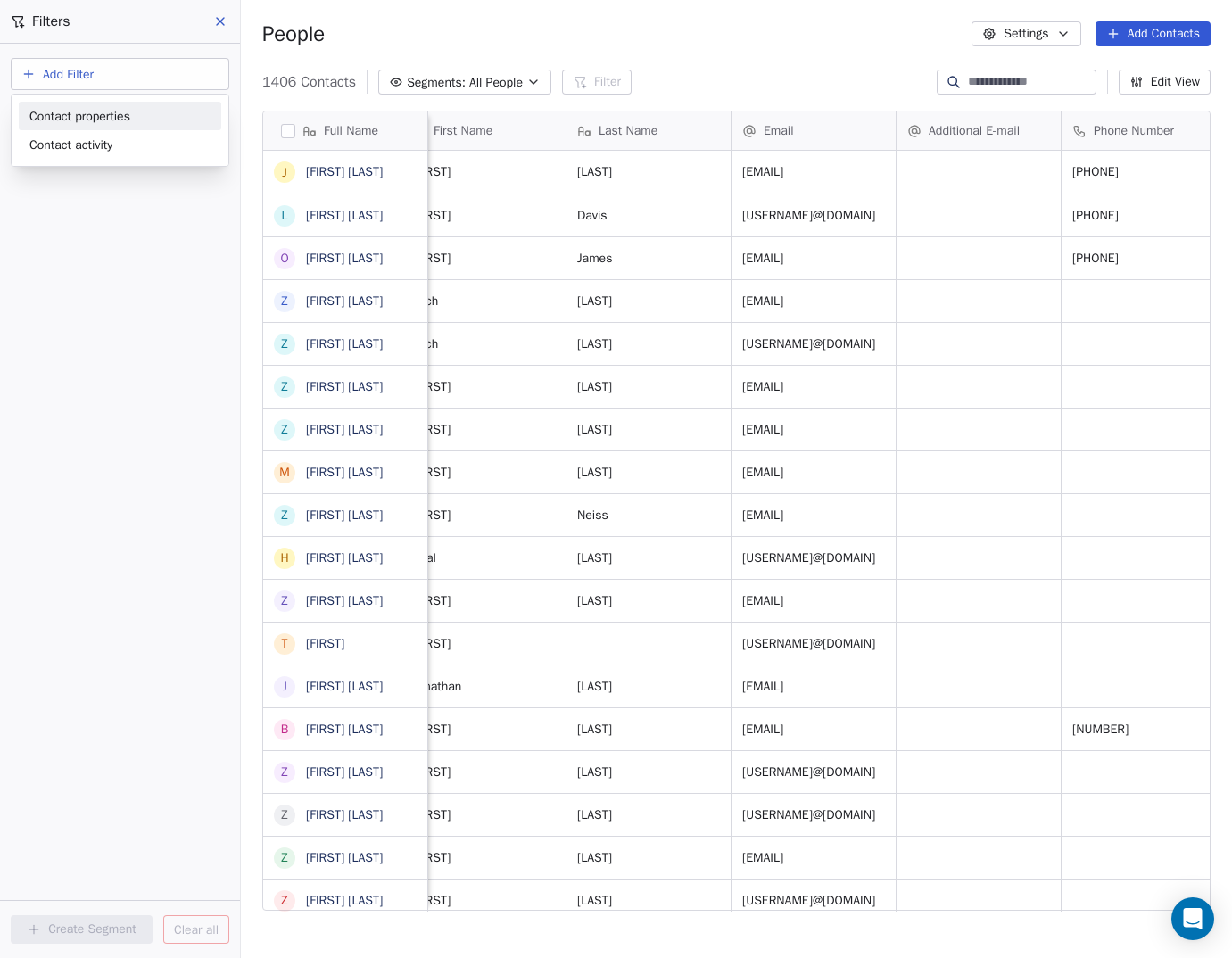 click on "Contact properties" at bounding box center [79, 116] 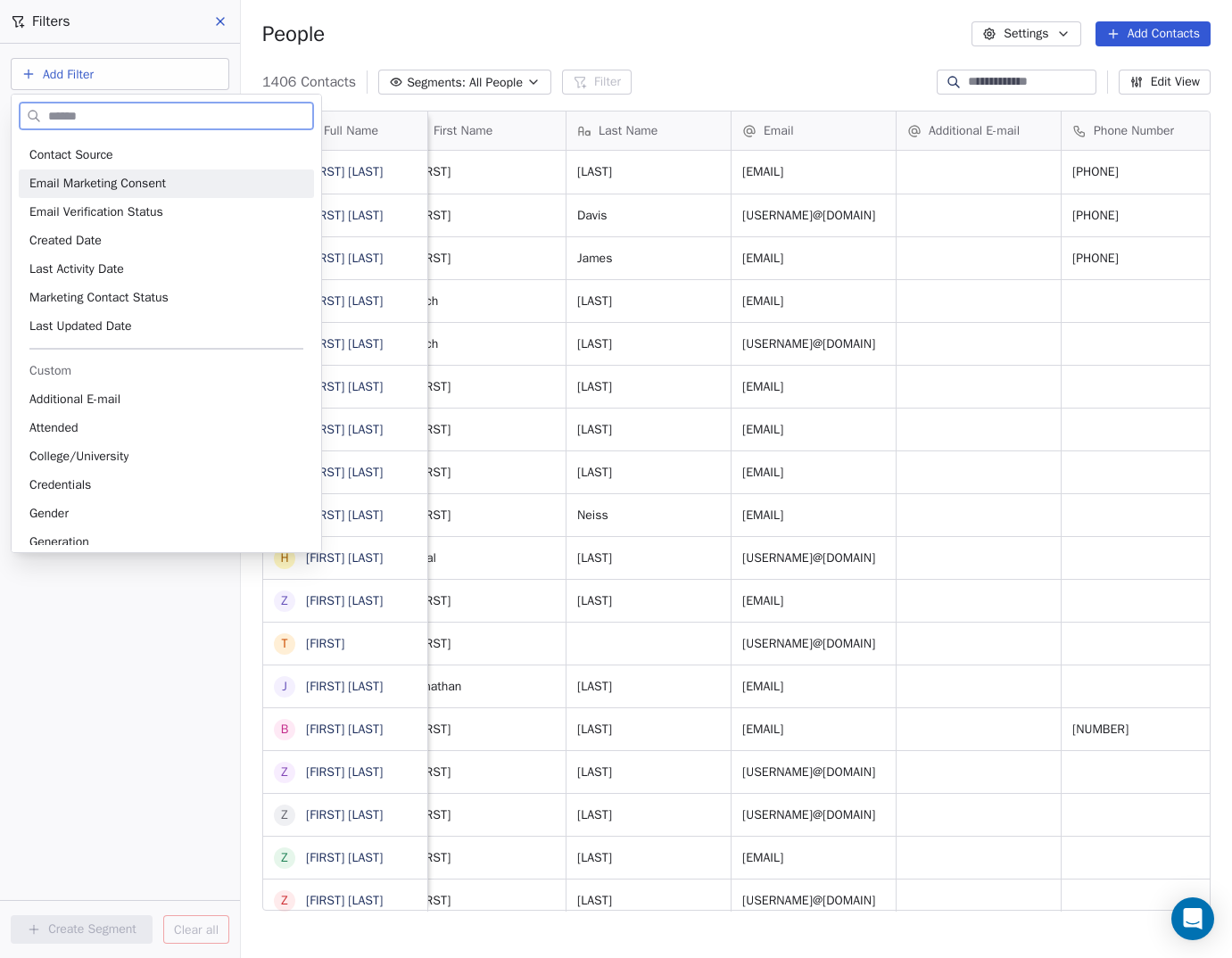 click on "Email Marketing Consent" at bounding box center (97, 184) 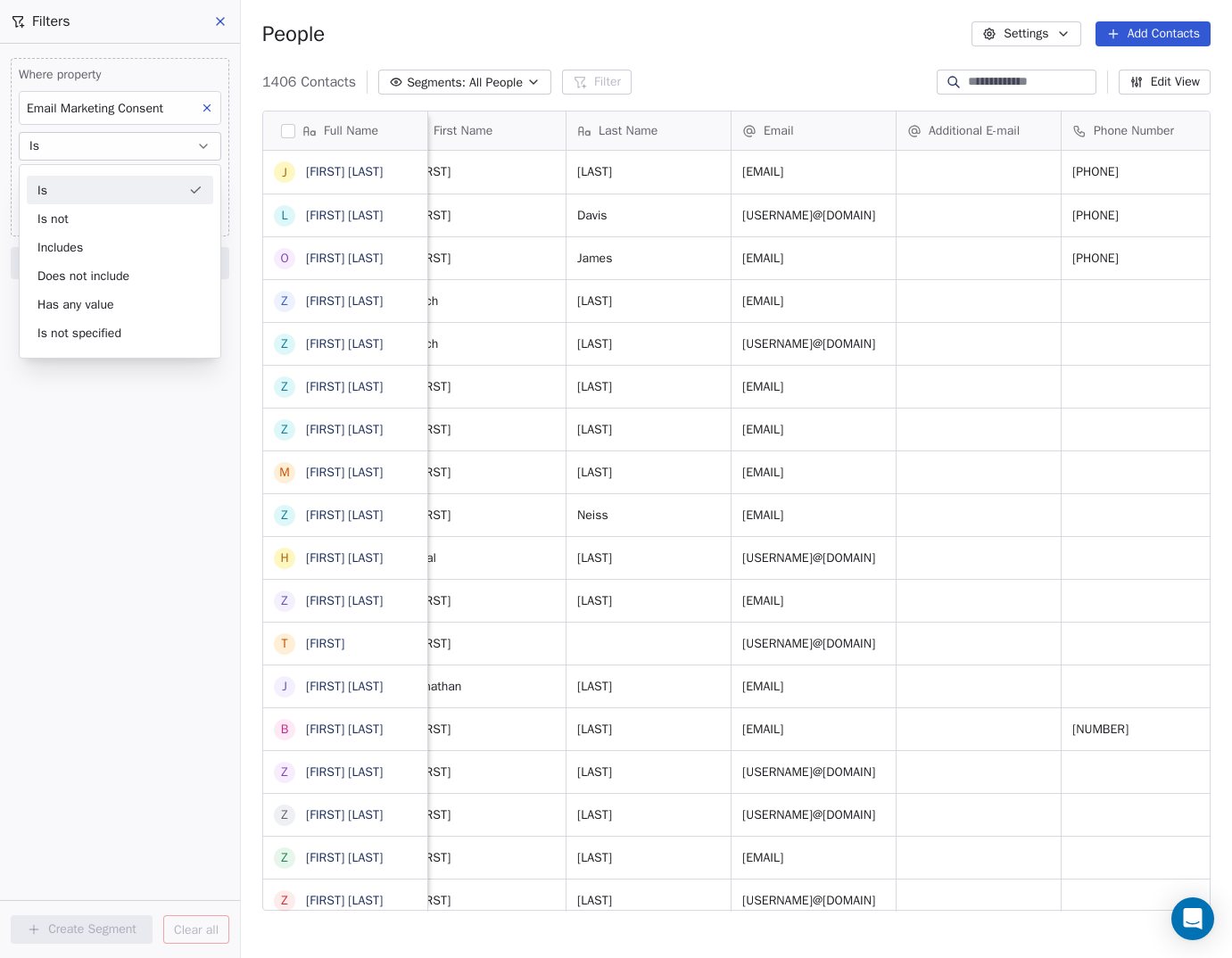 click on "Is" at bounding box center [120, 190] 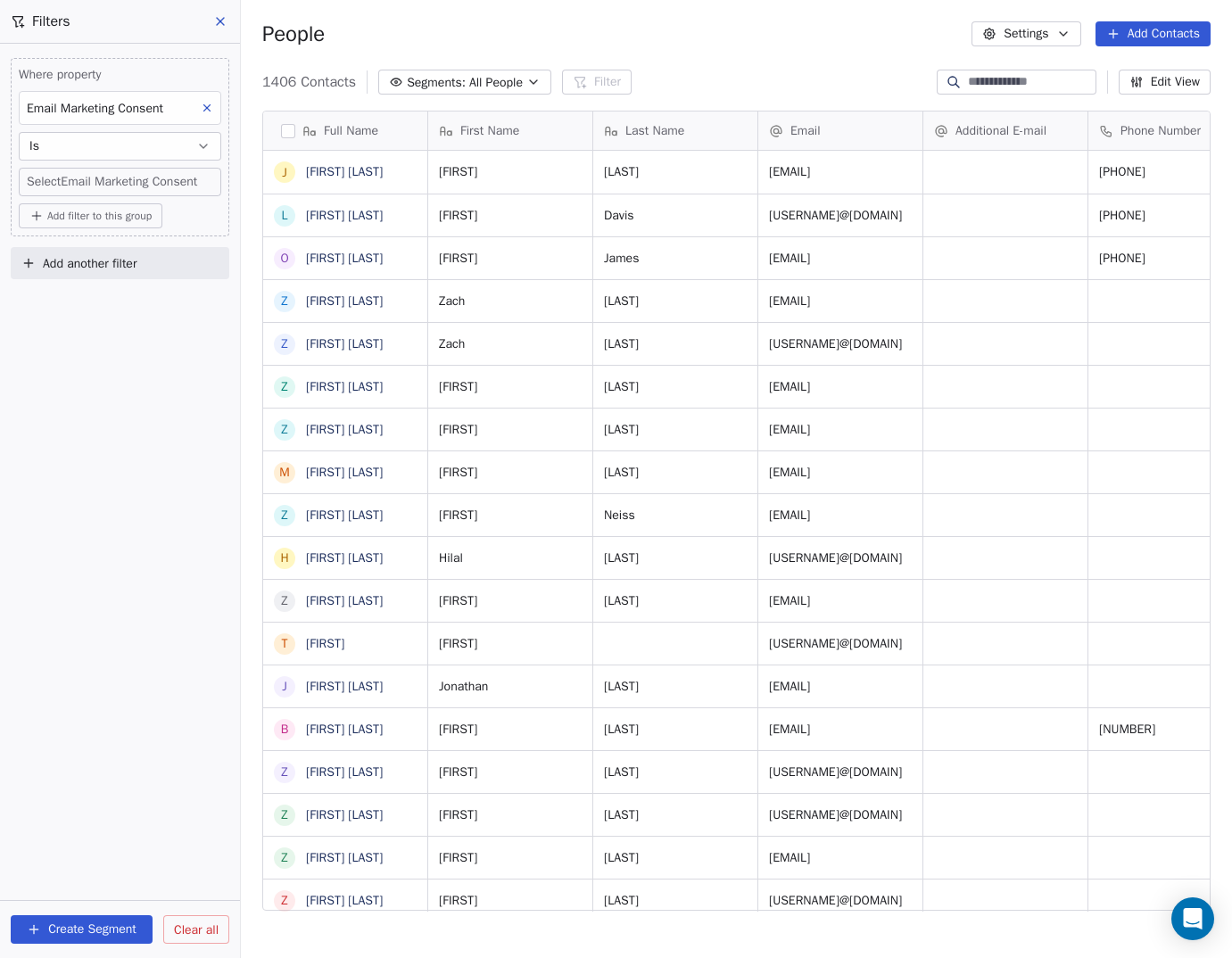 click on "Add filter to this group" at bounding box center (99, 216) 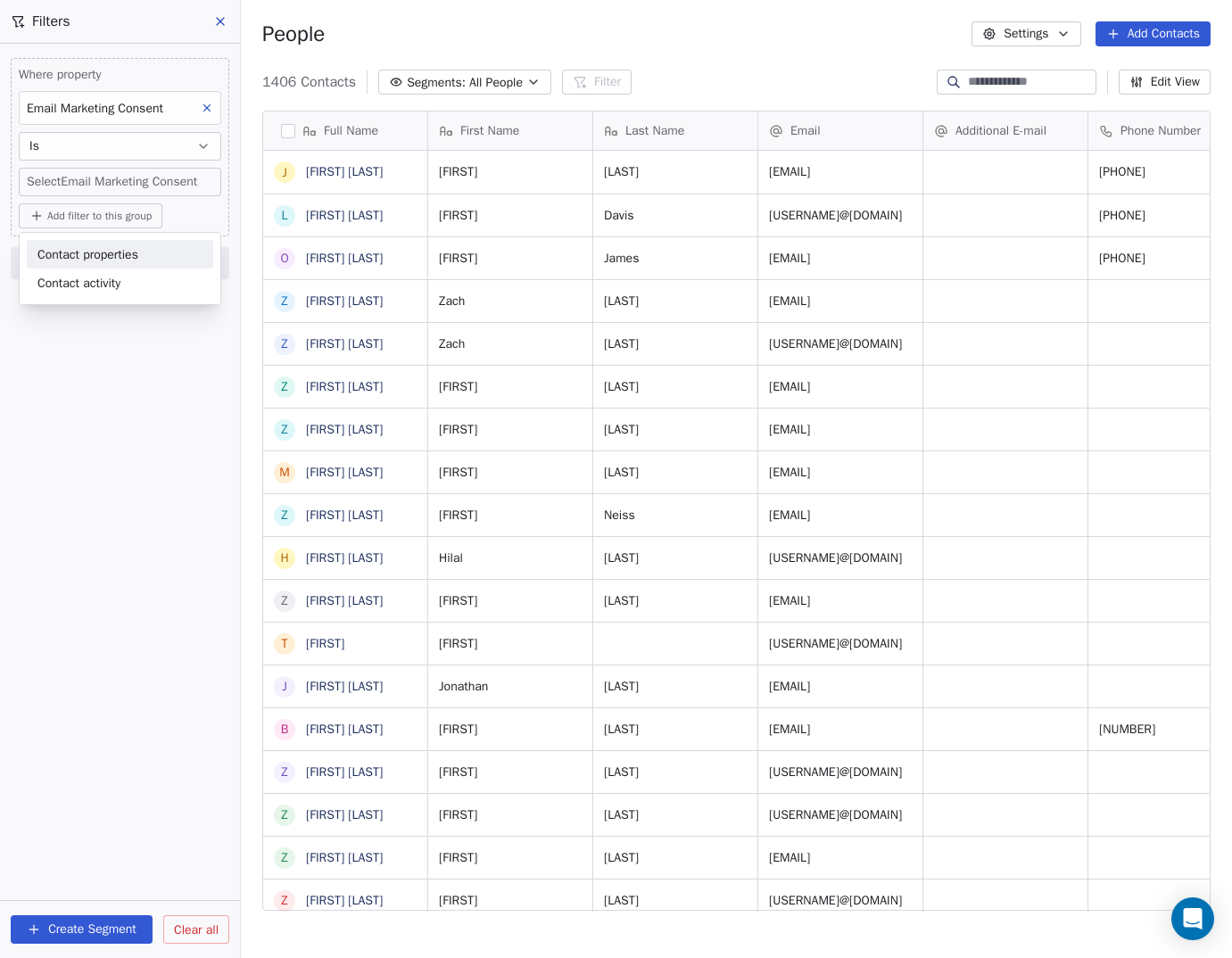 click on "Hope4Med Contacts People Marketing Workflows Campaigns Sales Pipelines Sequences Beta Tools Apps AI Agents Help & Support Filters Where property   Email Marketing Consent   Is Select  Email Marketing Consent Add filter to this group Add another filter  Create Segment Clear all People Settings  Add Contacts 1406 Contacts Segments: All People Filter  Edit View Tag Add to Sequence Export Full Name J [FIRST] [LAST] L [FIRST] [LAST] O [FIRST] [LAST] Z [FIRST] [LAST] Z [FIRST] [LAST] Z [FIRST] [LAST] M [FIRST] [LAST] Z [FIRST] [LAST] T [FIRST] [LAST] J [FIRST] [LAST] B [FIRST] [LAST] Z [FIRST] [LAST] Z [FIRST] [LAST] Z [FIRST] [LAST] Z [FIRST] [LAST] Z [FIRST] [LAST] Z [FIRST] [LAST] Z [FIRST] [LAST] Z [FIRST] [LAST] Z [FIRST] [LAST] U [FIRST] [LAST] V [FIRST] [LAST] Y [FIRST] [LAST] Y [FIRST] [LAST] Y [FIRST] [LAST] Y [FIRST] [LAST] l [FIRST] [LAST] Y [FIRST] [LAST] C [FIRST] [LAST] Y [FIRST] [LAST] Y [FIRST] [LAST] Y [FIRST] [LAST] J [FIRST] [LAST] D [FIRST] [LAST] Y [FIRST] [LAST] Y [FIRST] [LAST] Y [FIRST] [LAST] Y [FIRST] [LAST] First Name Last Name Email [EMAIL] Phone Number" at bounding box center [616, 479] 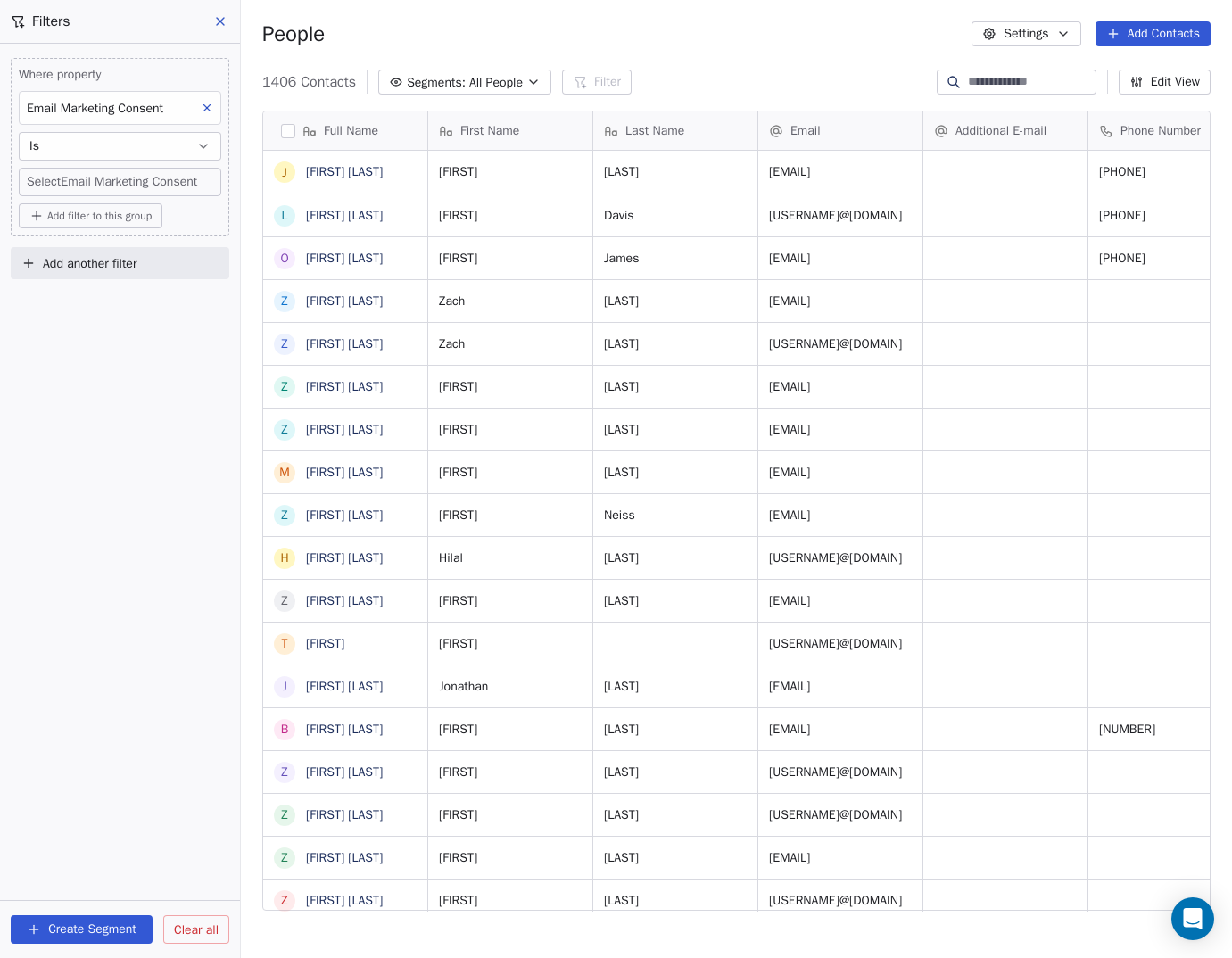 click on "Hope4Med Contacts People Marketing Workflows Campaigns Sales Pipelines Sequences Beta Tools Apps AI Agents Help & Support Filters Where property   Email Marketing Consent   Is Select  Email Marketing Consent Add filter to this group Add another filter  Create Segment Clear all People Settings  Add Contacts 1406 Contacts Segments: All People Filter  Edit View Tag Add to Sequence Export Full Name J [FIRST] [LAST] L [FIRST] [LAST] O [FIRST] [LAST] Z [FIRST] [LAST] Z [FIRST] [LAST] Z [FIRST] [LAST] M [FIRST] [LAST] Z [FIRST] [LAST] T [FIRST] [LAST] J [FIRST] [LAST] B [FIRST] [LAST] Z [FIRST] [LAST] Z [FIRST] [LAST] Z [FIRST] [LAST] Z [FIRST] [LAST] Z [FIRST] [LAST] Z [FIRST] [LAST] Z [FIRST] [LAST] Z [FIRST] [LAST] Z [FIRST] [LAST] U [FIRST] [LAST] V [FIRST] [LAST] Y [FIRST] [LAST] Y [FIRST] [LAST] Y [FIRST] [LAST] Y [FIRST] [LAST] l [FIRST] [LAST] Y [FIRST] [LAST] C [FIRST] [LAST] Y [FIRST] [LAST] Y [FIRST] [LAST] Y [FIRST] [LAST] J [FIRST] [LAST] D [FIRST] [LAST] Y [FIRST] [LAST] Y [FIRST] [LAST] Y [FIRST] [LAST] Y [FIRST] [LAST] First Name Last Name Email [EMAIL] Phone Number" at bounding box center (616, 479) 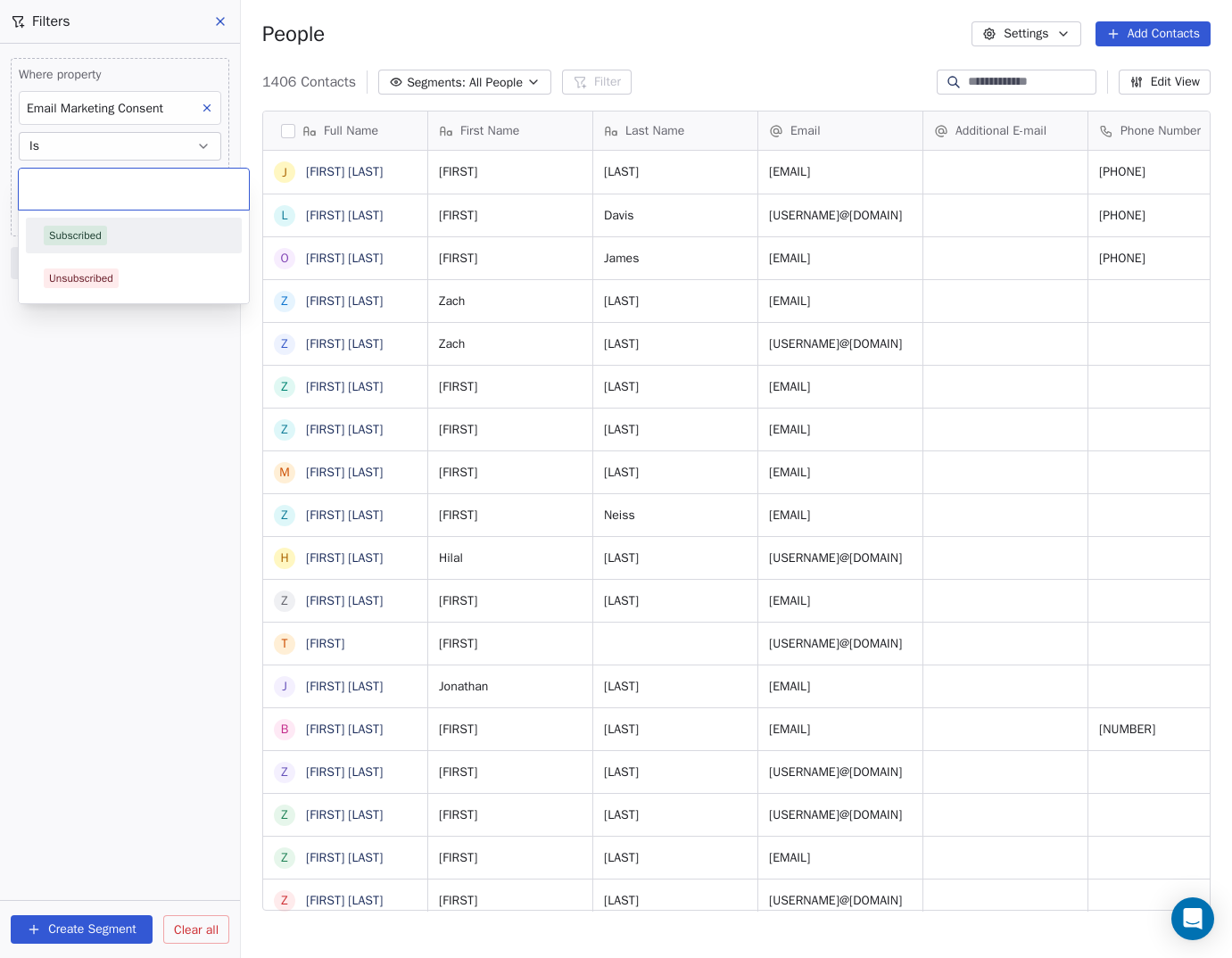 click on "Subscribed" at bounding box center (75, 235) 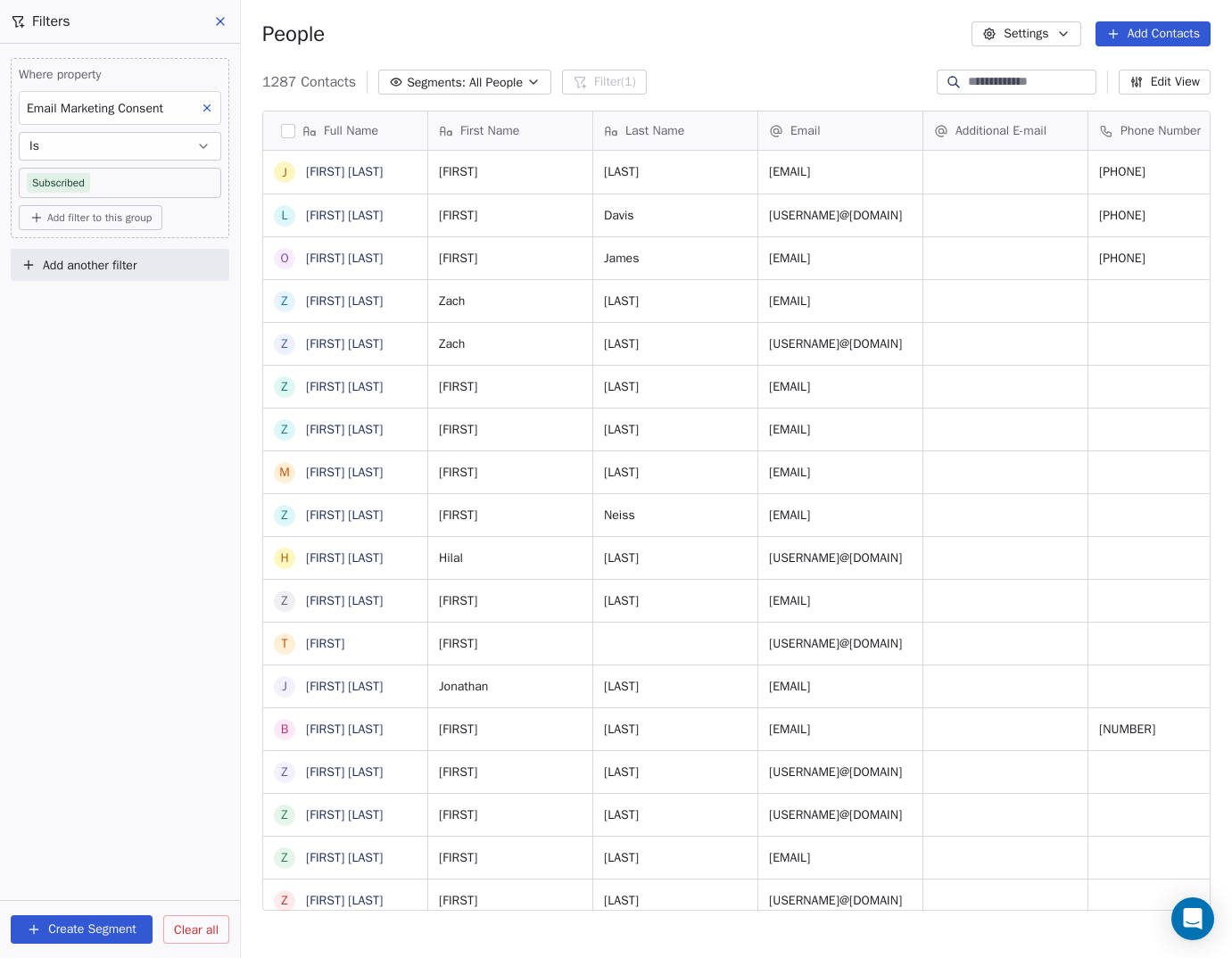 click on "Where property   Email Marketing Consent   Is Subscribed Add filter to this group Add another filter  Create Segment Clear all" at bounding box center [120, 500] 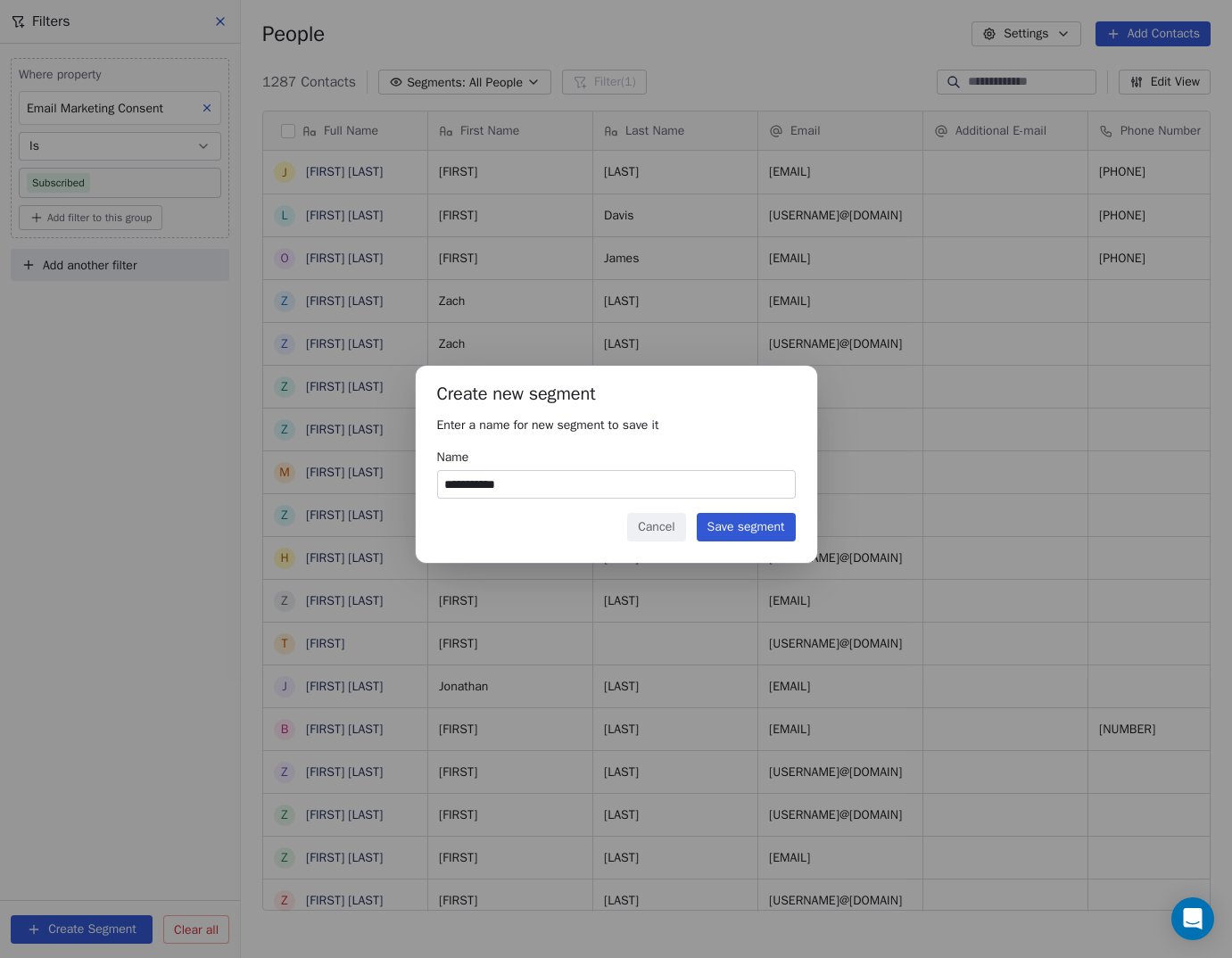 type on "**********" 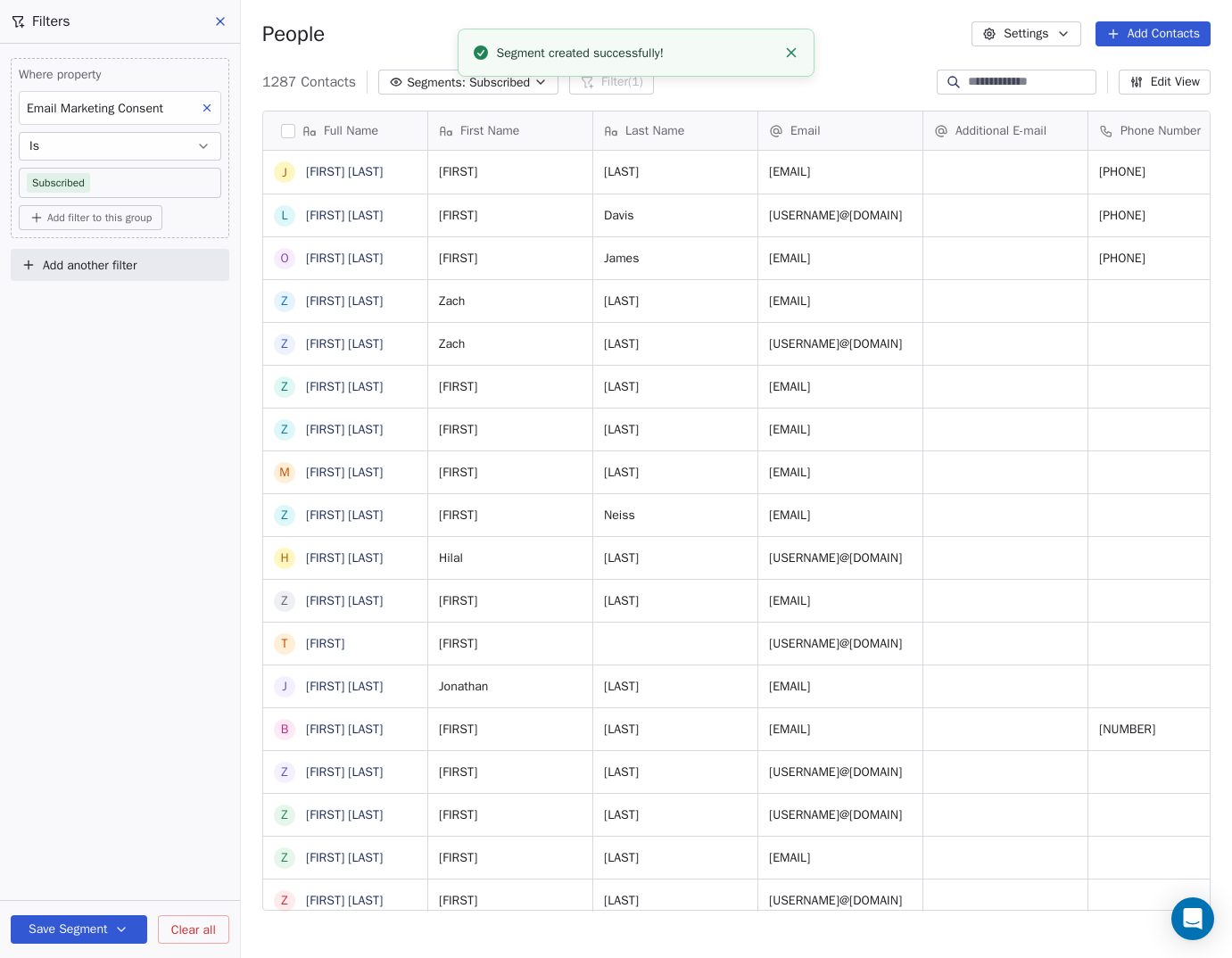 click on "Segments:" at bounding box center (436, 82) 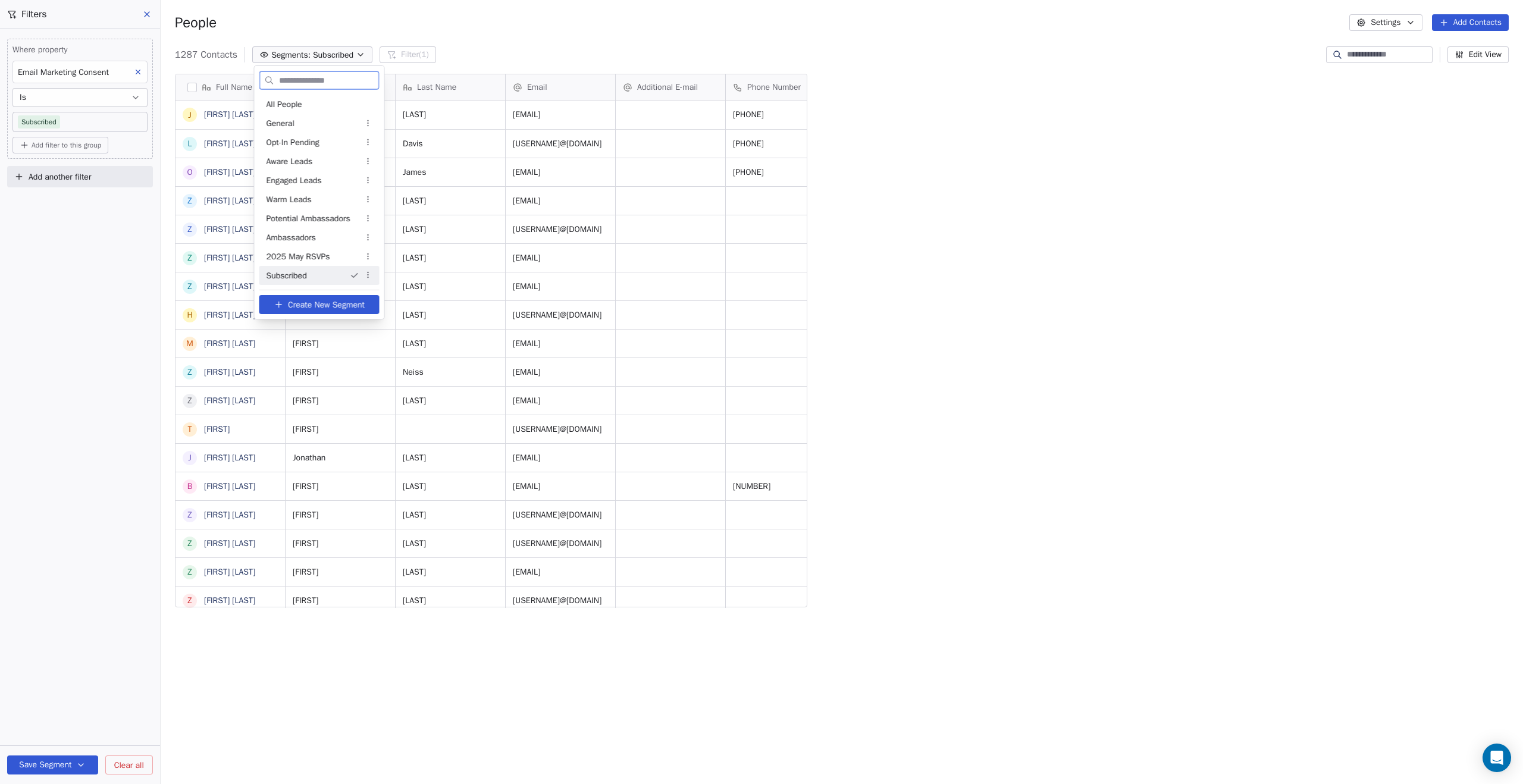 scroll, scrollTop: 1, scrollLeft: 1, axis: both 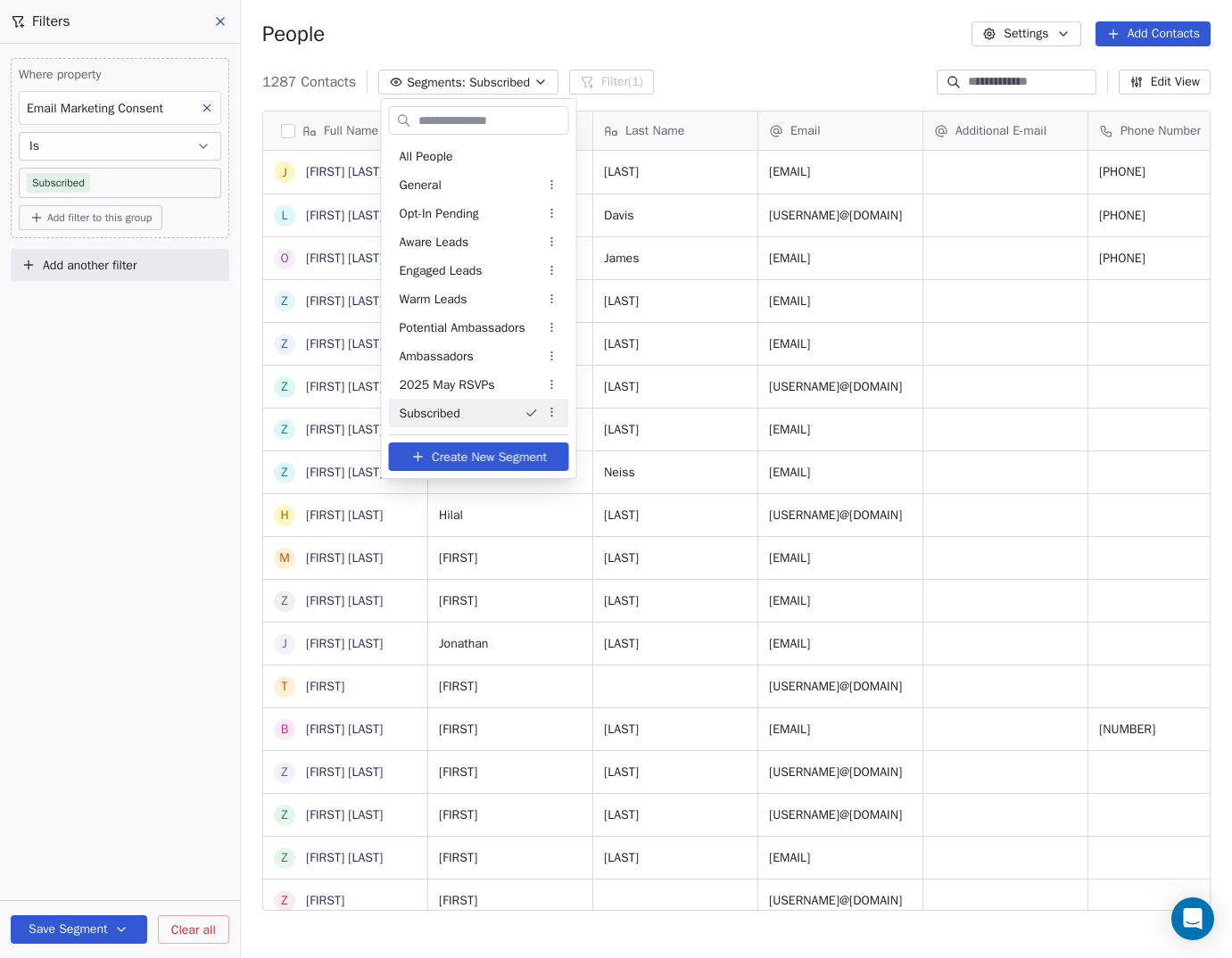 click on "Full Name J Jade Boateng-Moore L Logan Davis O Olivia James Z Zach Yasinov Z Zoe Routh Z Zach Stevenson Z Zoe Ilgenfritz Z Zachary Neiss H Hilal Zoberi M Maci Lumpkin Z Zak Svendsen J Jonathan Zhang T Tsion B Bokai Zhang Z Zaneth Villalobos Z Zeenat Habib Z Zarine Cabral Z Zaniah Z Zara Brai Z Zalaikha Wahid Z Zaid U Uday Chigurupati V Vishwanth Karthikeyan Y Yeimi Y Yuanyuan Shen Y Yoska Guta Y Yolgens Cadet l leia namgung Y Yehoda Nyakotey C Clay Yeager J Jonathan Hodson Y Yasmine Azouak D Dennis Yang Y Yaleska Sosa-Azcarraga Y Yael Gillath W Wendy Swem W Will Rudski T Tamara Wright First Name Last Name Email Additional E-mail Phone Number Zoe" at bounding box center [616, 479] 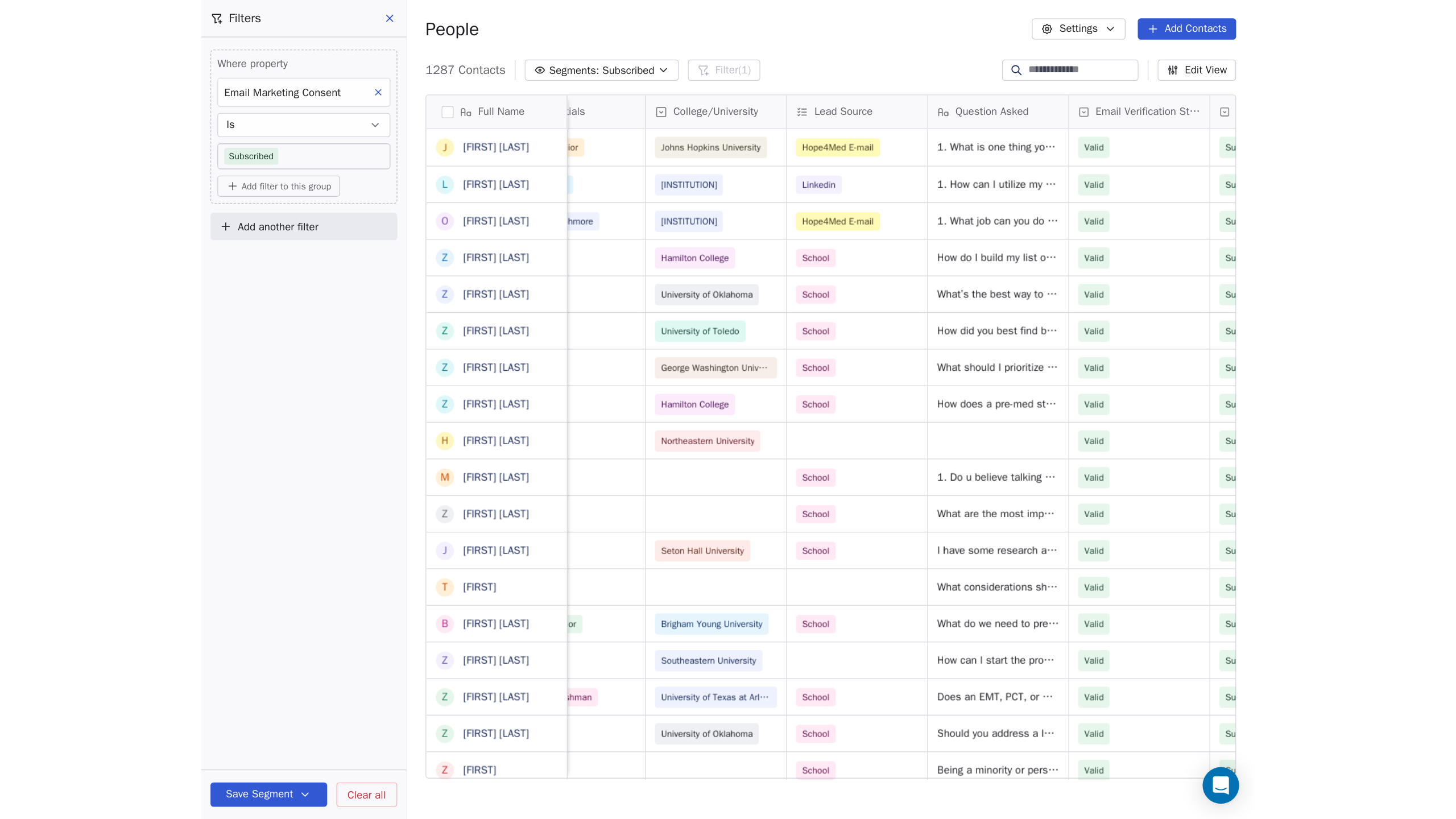 scroll, scrollTop: 0, scrollLeft: 1313, axis: horizontal 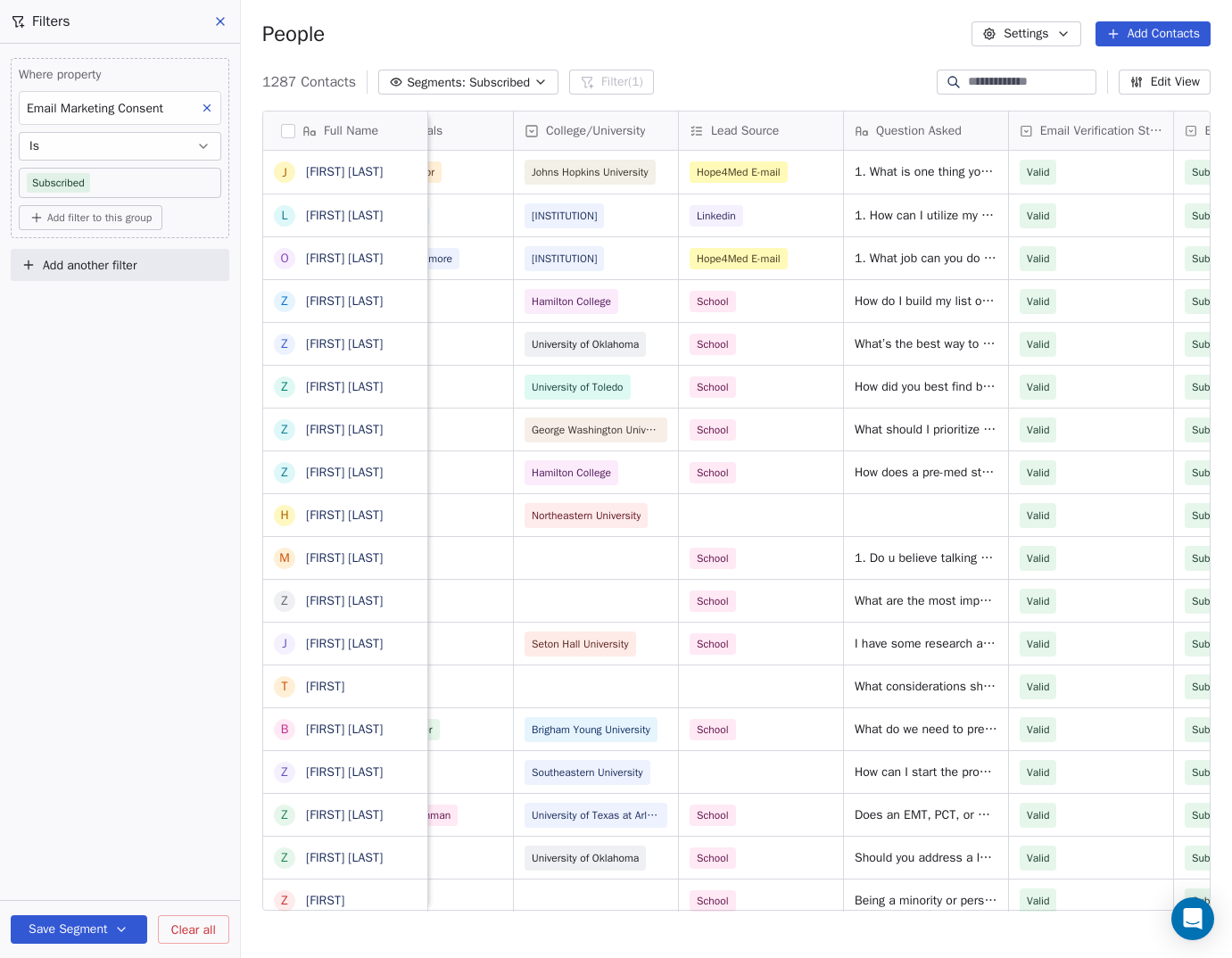 click 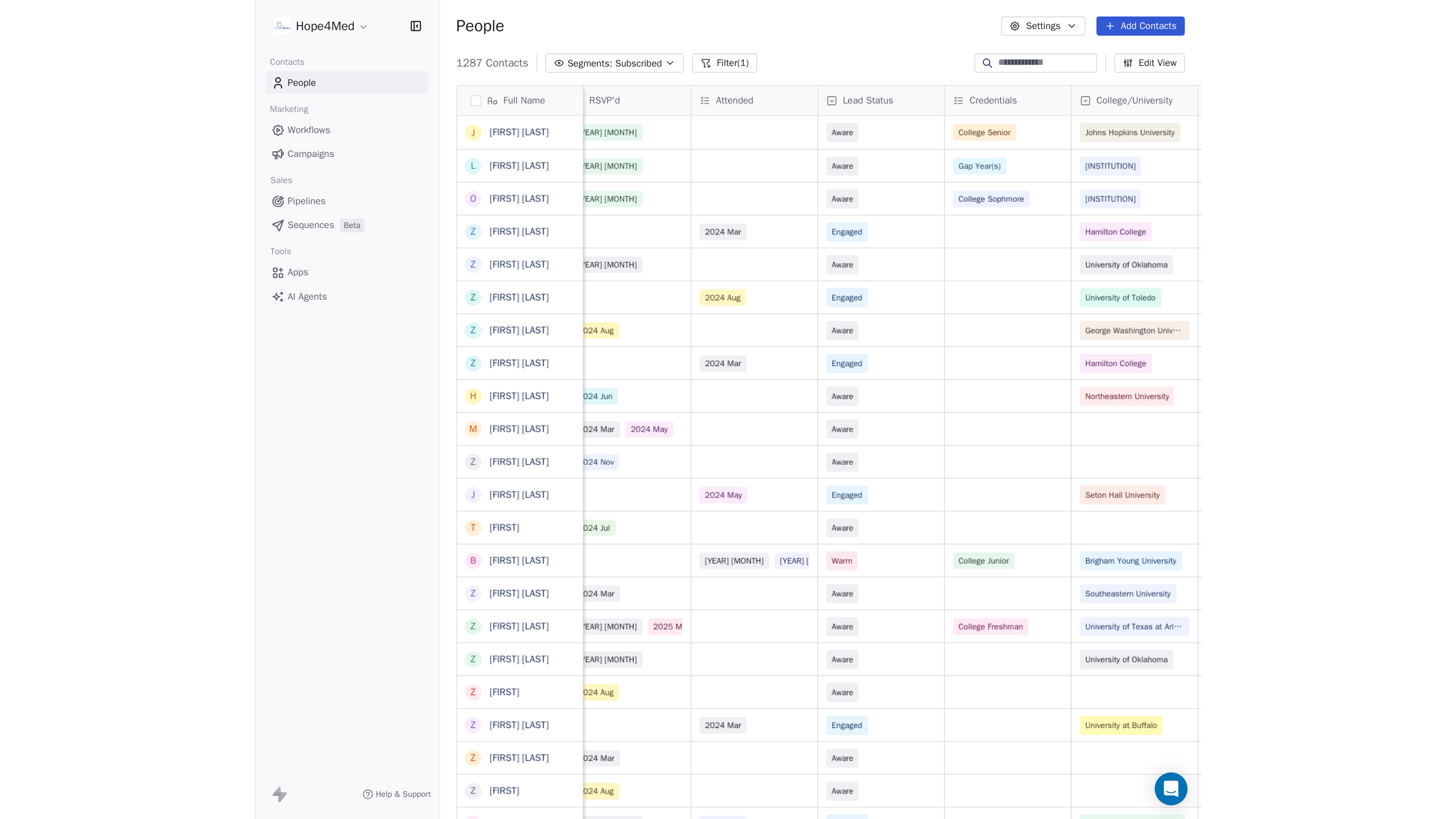 scroll, scrollTop: 1, scrollLeft: 1, axis: both 